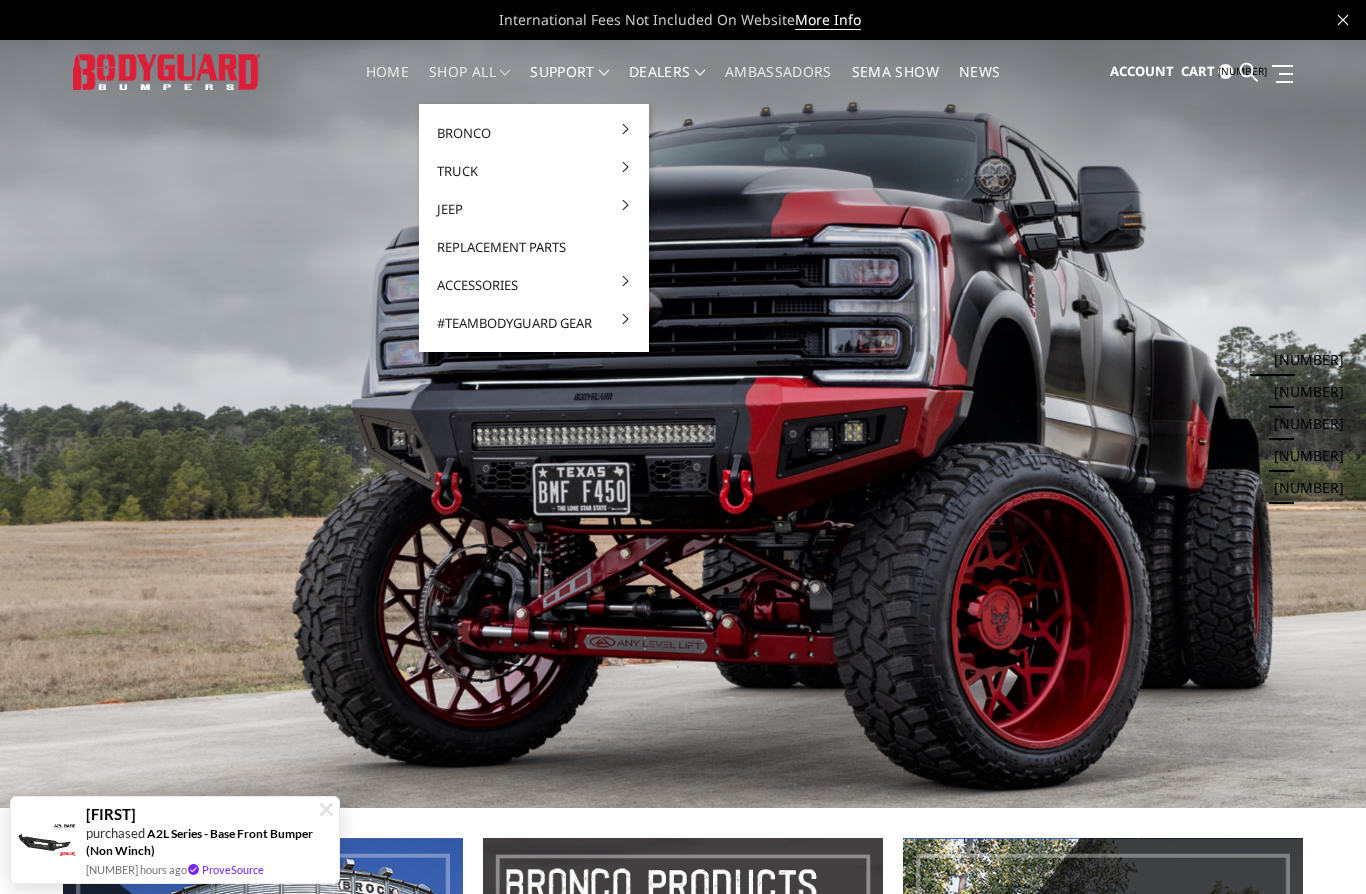 scroll, scrollTop: 10, scrollLeft: 0, axis: vertical 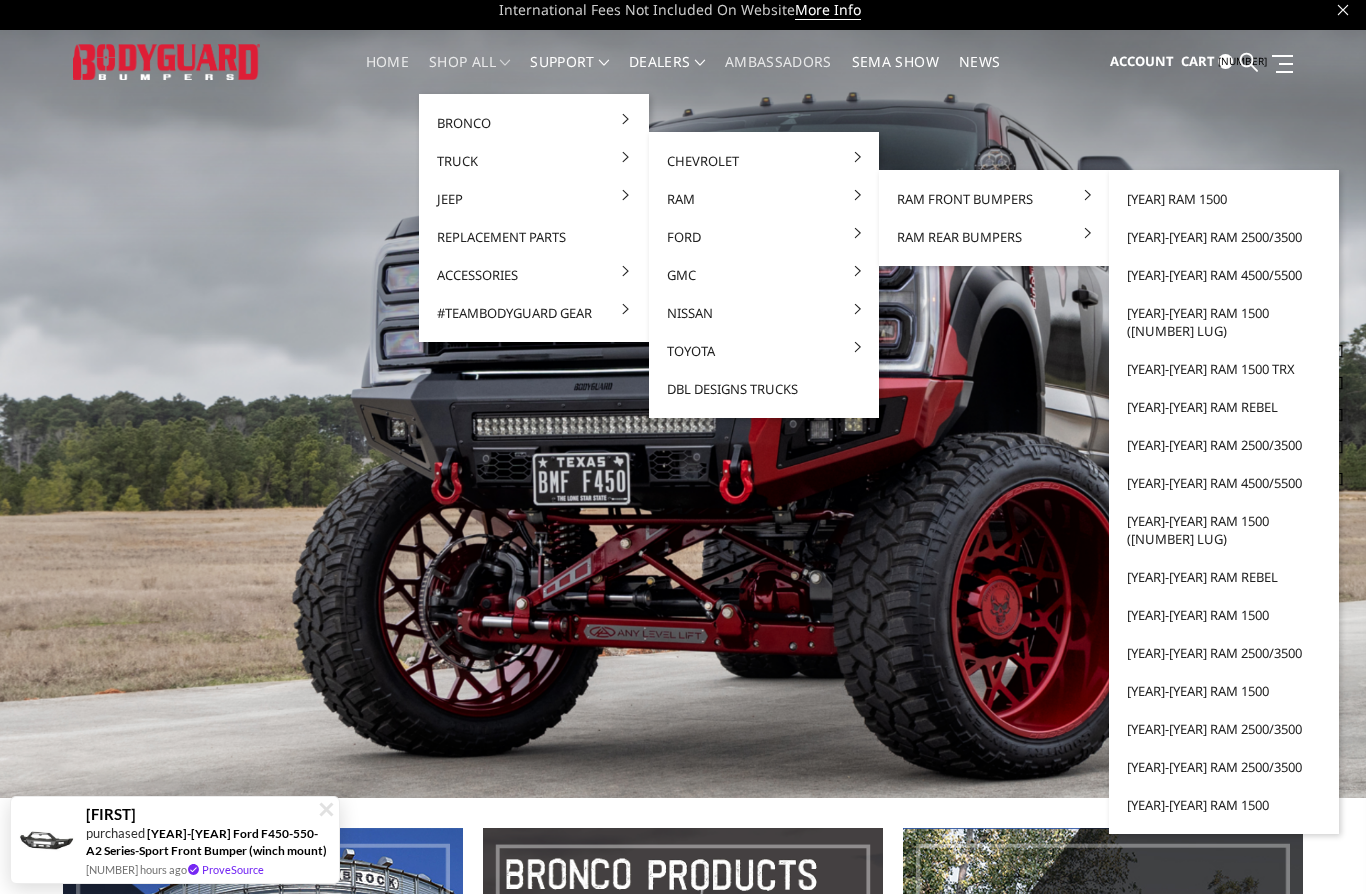 click on "2019-2025 Ram 2500/3500" at bounding box center (1224, 237) 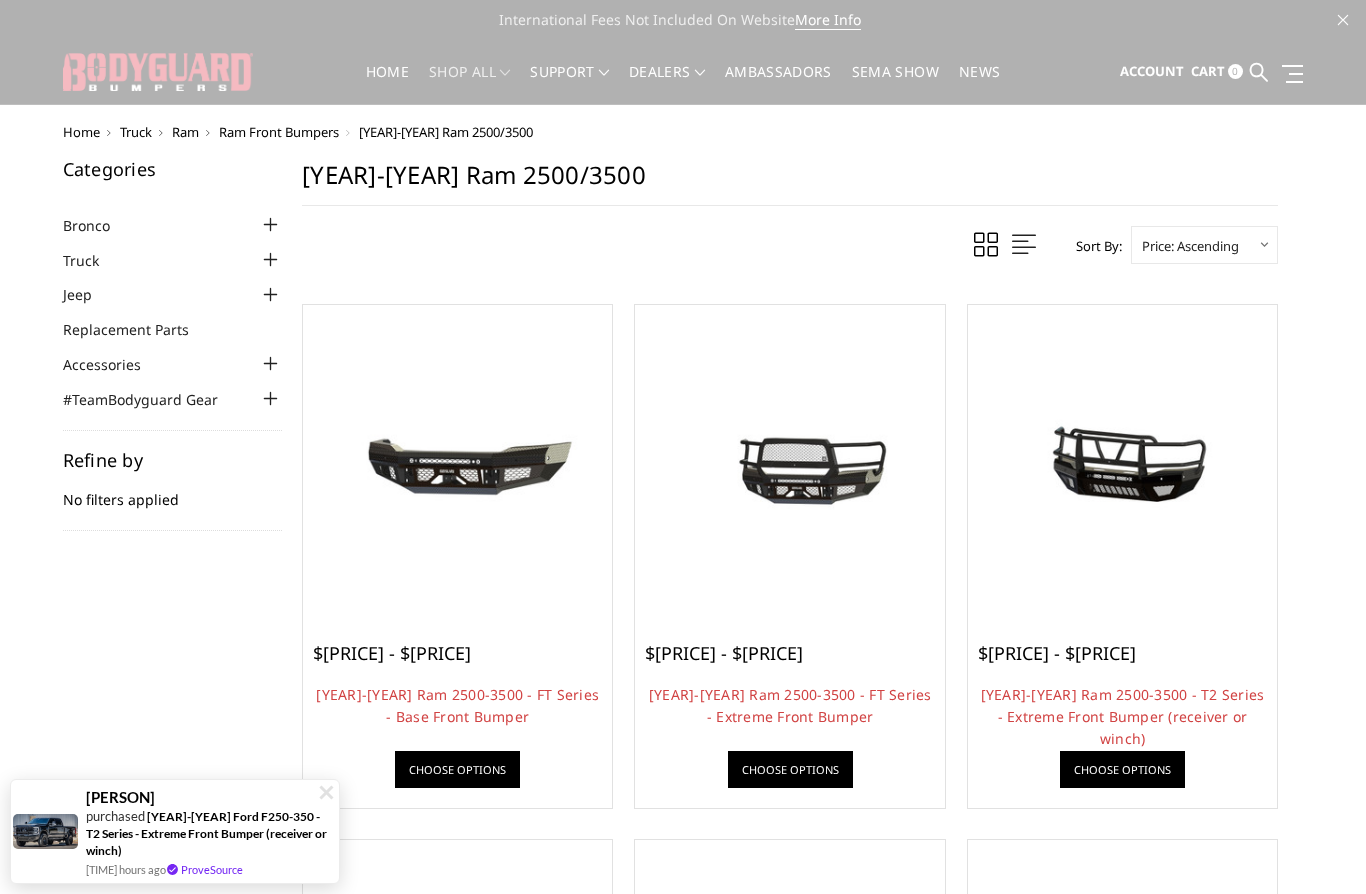 scroll, scrollTop: 0, scrollLeft: 0, axis: both 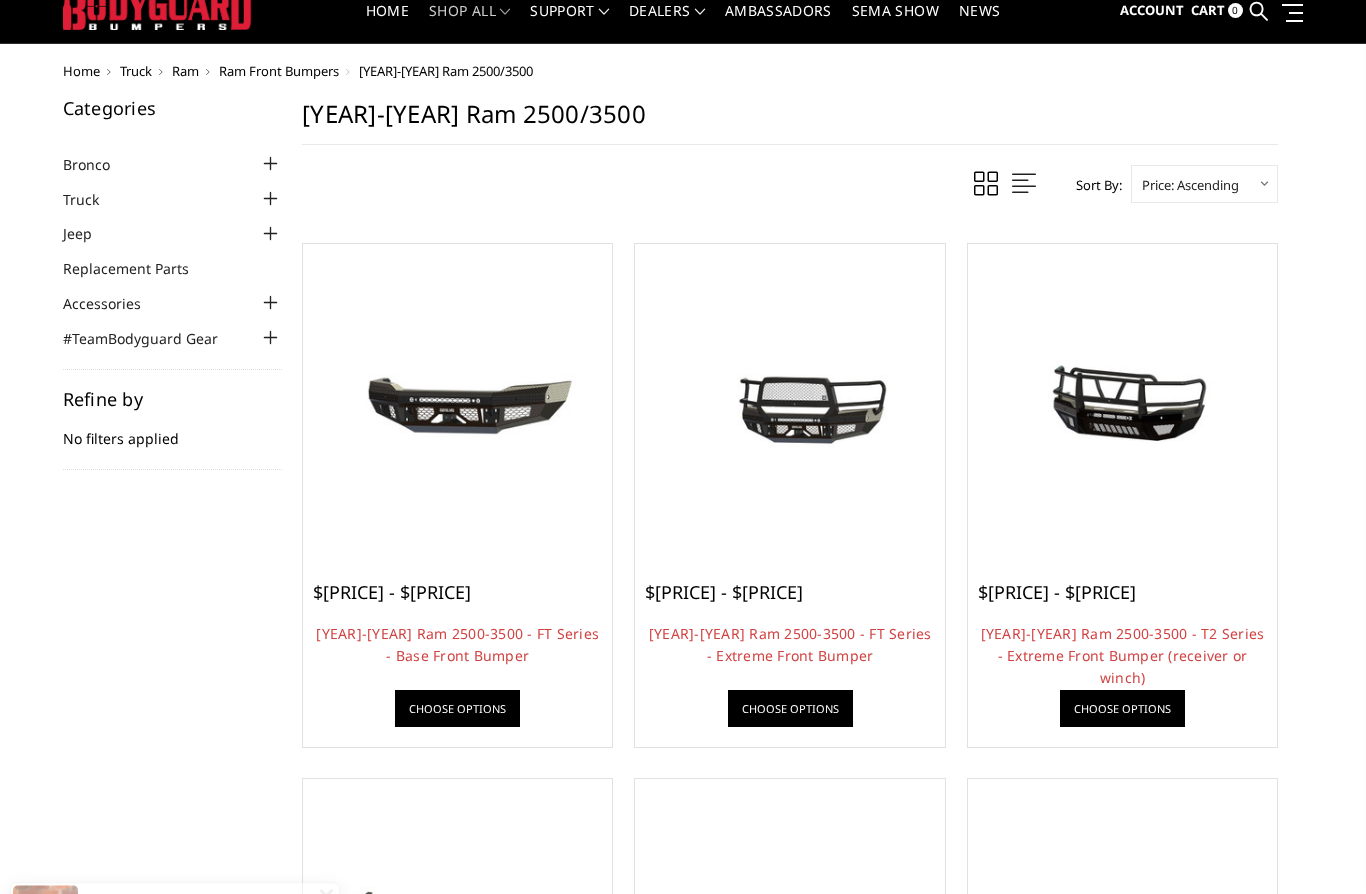 click on "Choose Options" at bounding box center [790, 708] 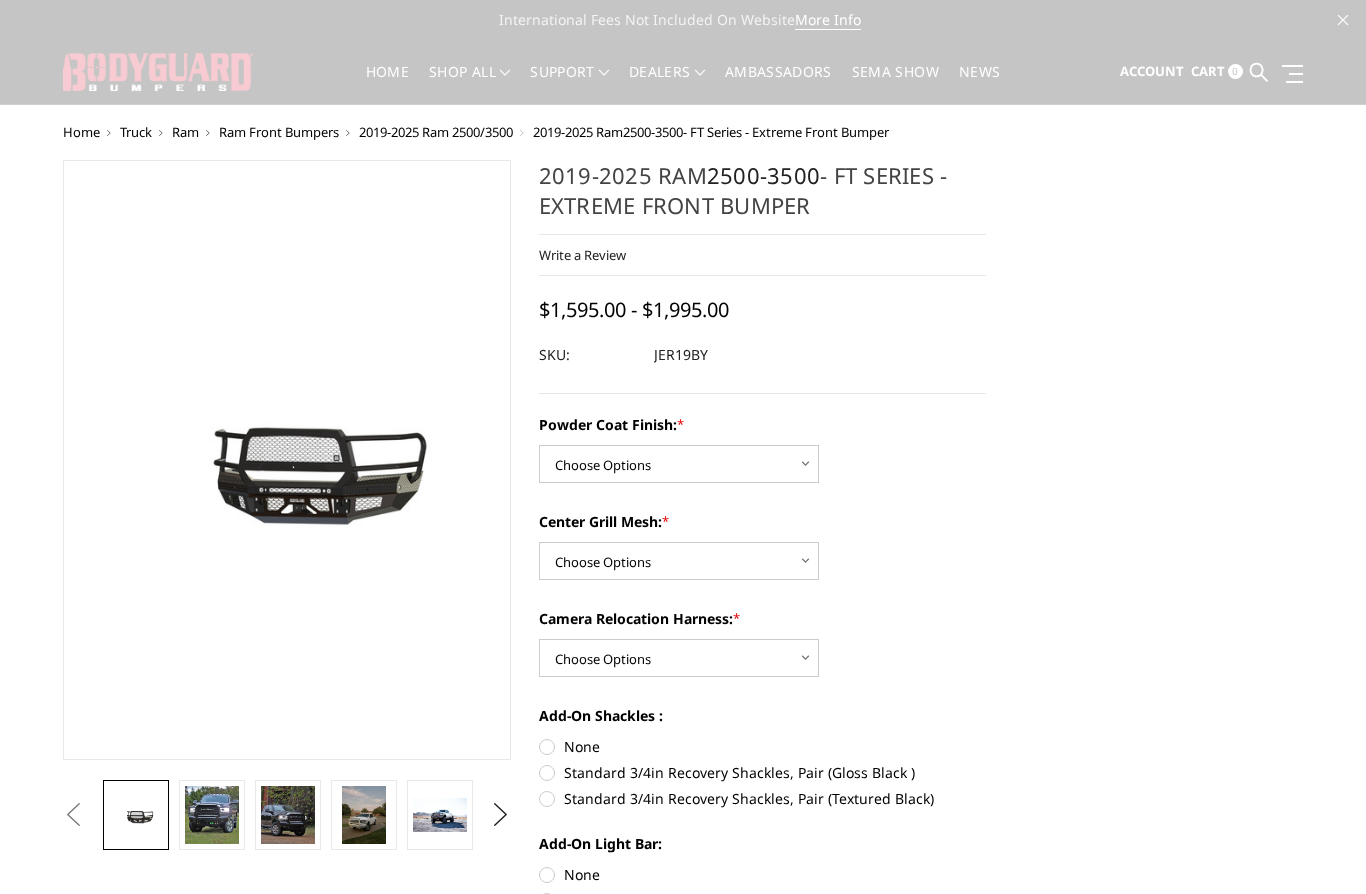 scroll, scrollTop: 0, scrollLeft: 0, axis: both 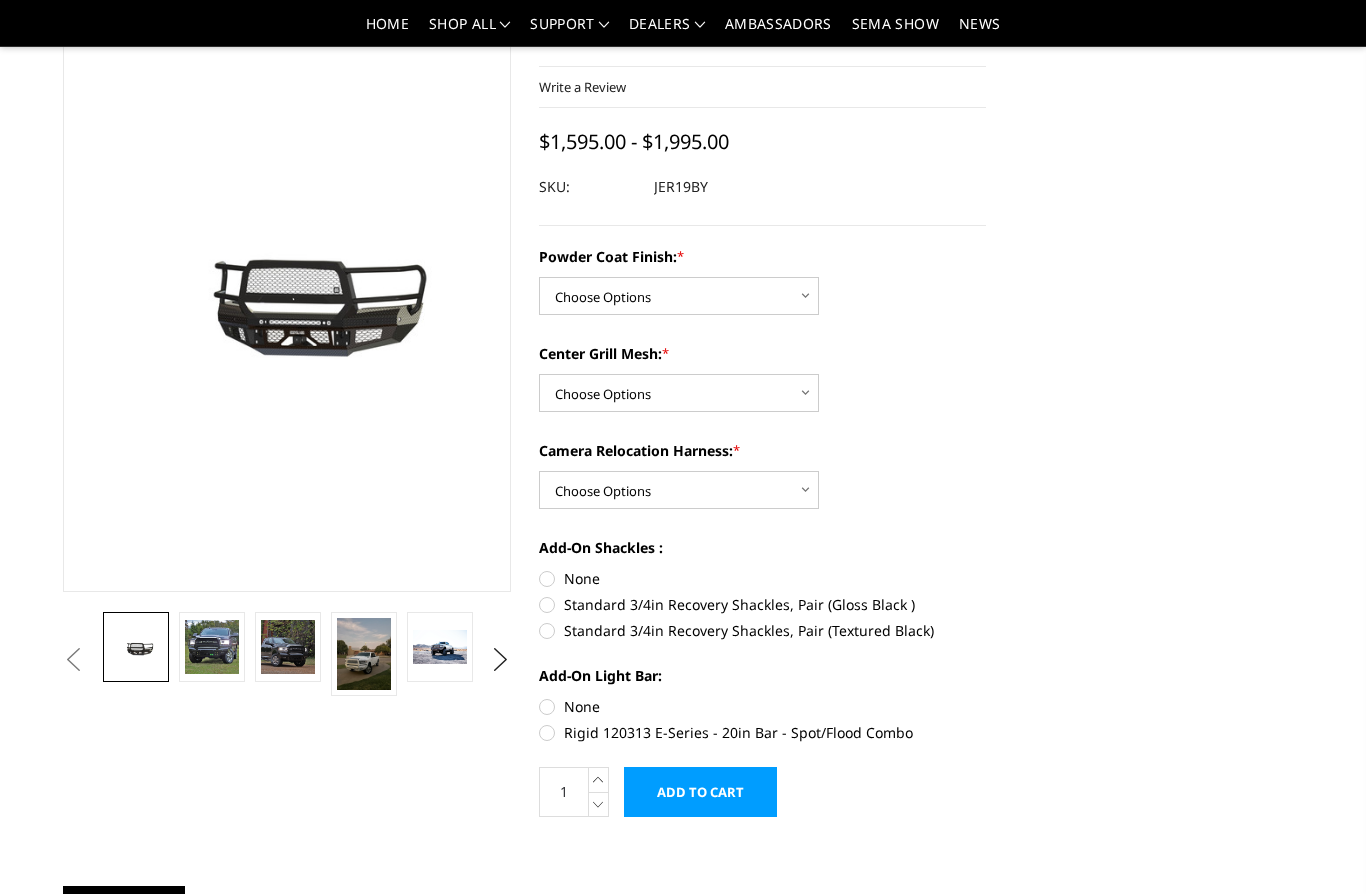 click at bounding box center [212, 647] 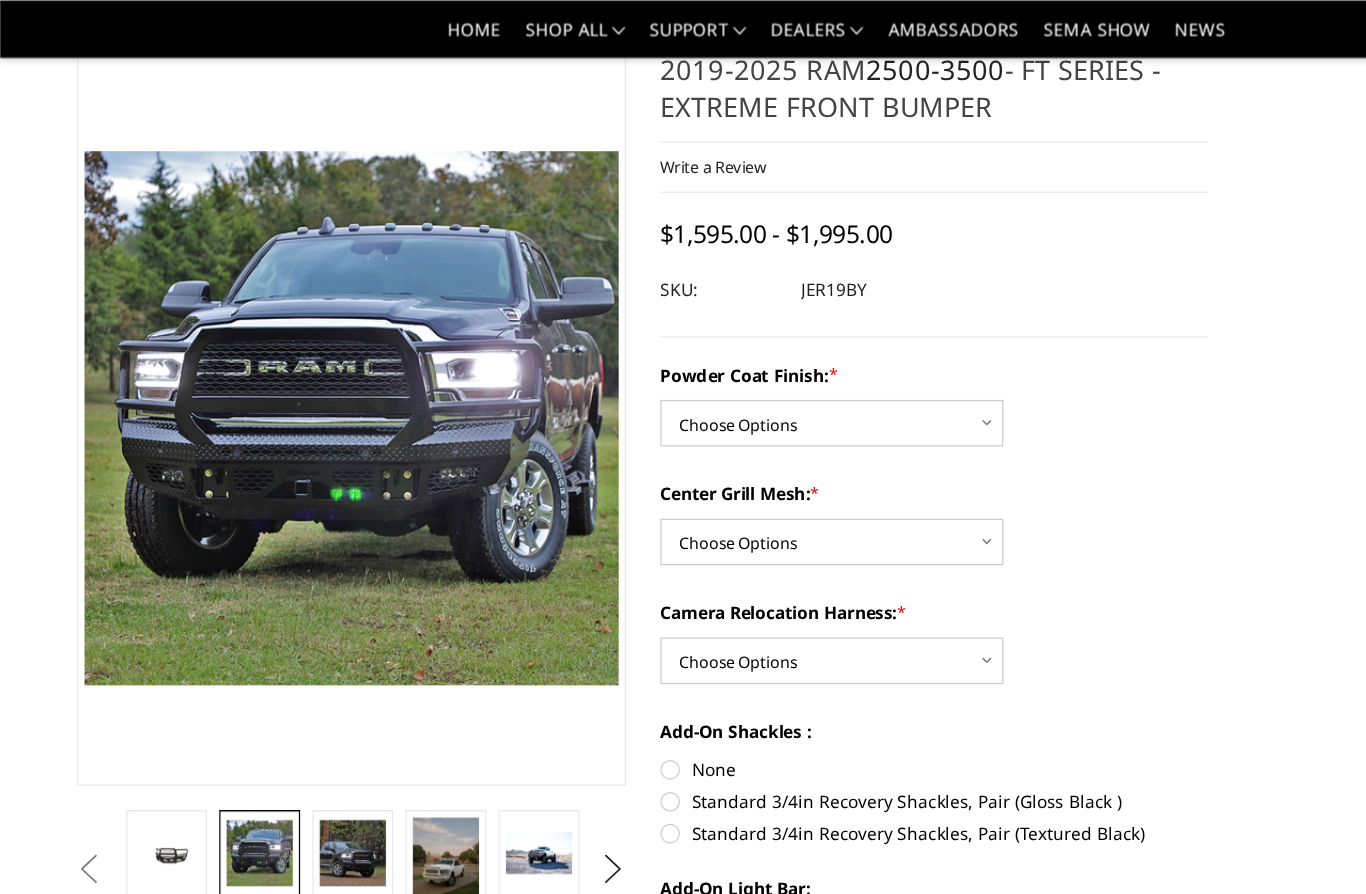 scroll, scrollTop: 60, scrollLeft: 0, axis: vertical 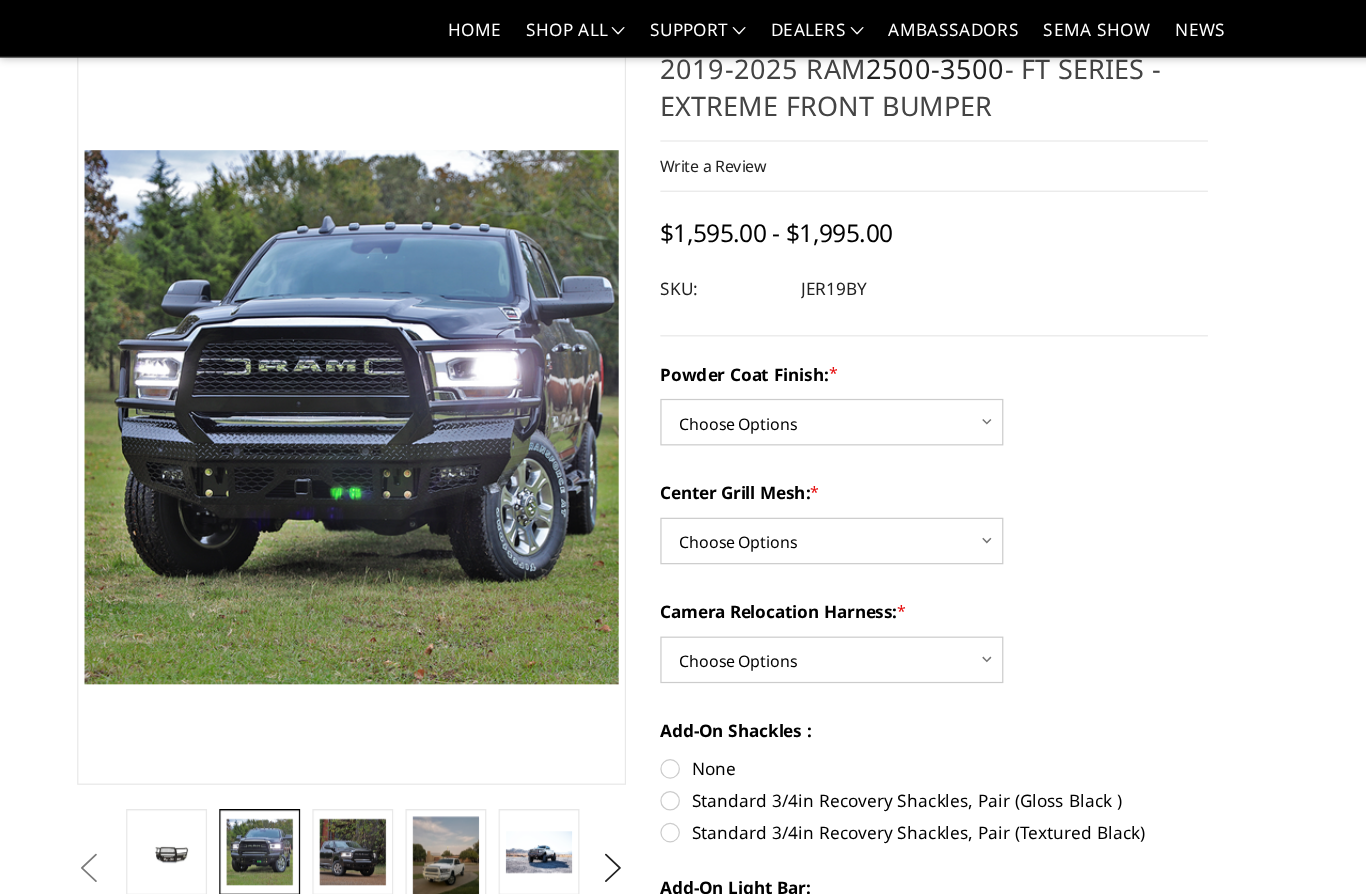 click at bounding box center (364, 703) 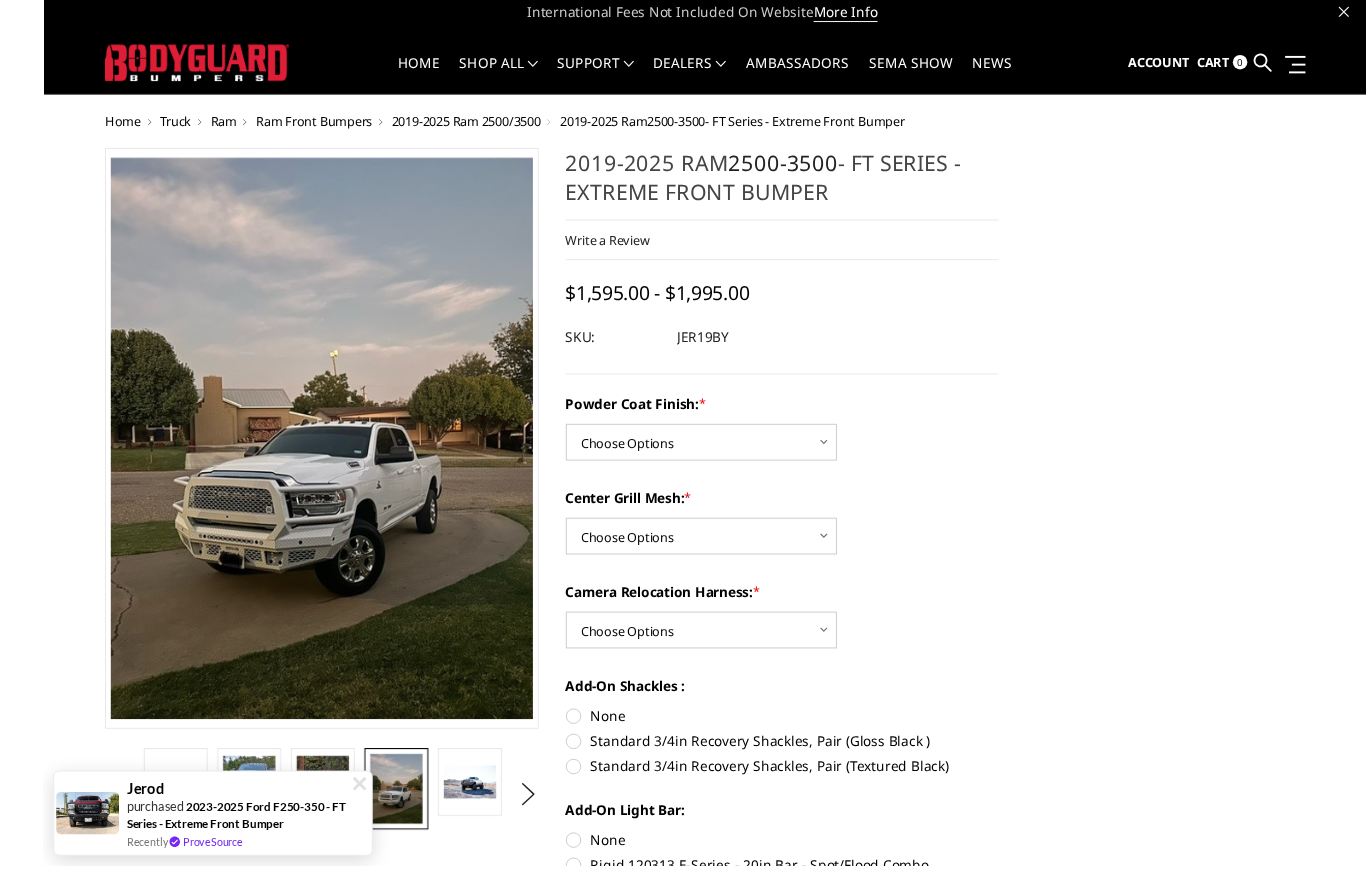 scroll, scrollTop: 83, scrollLeft: 0, axis: vertical 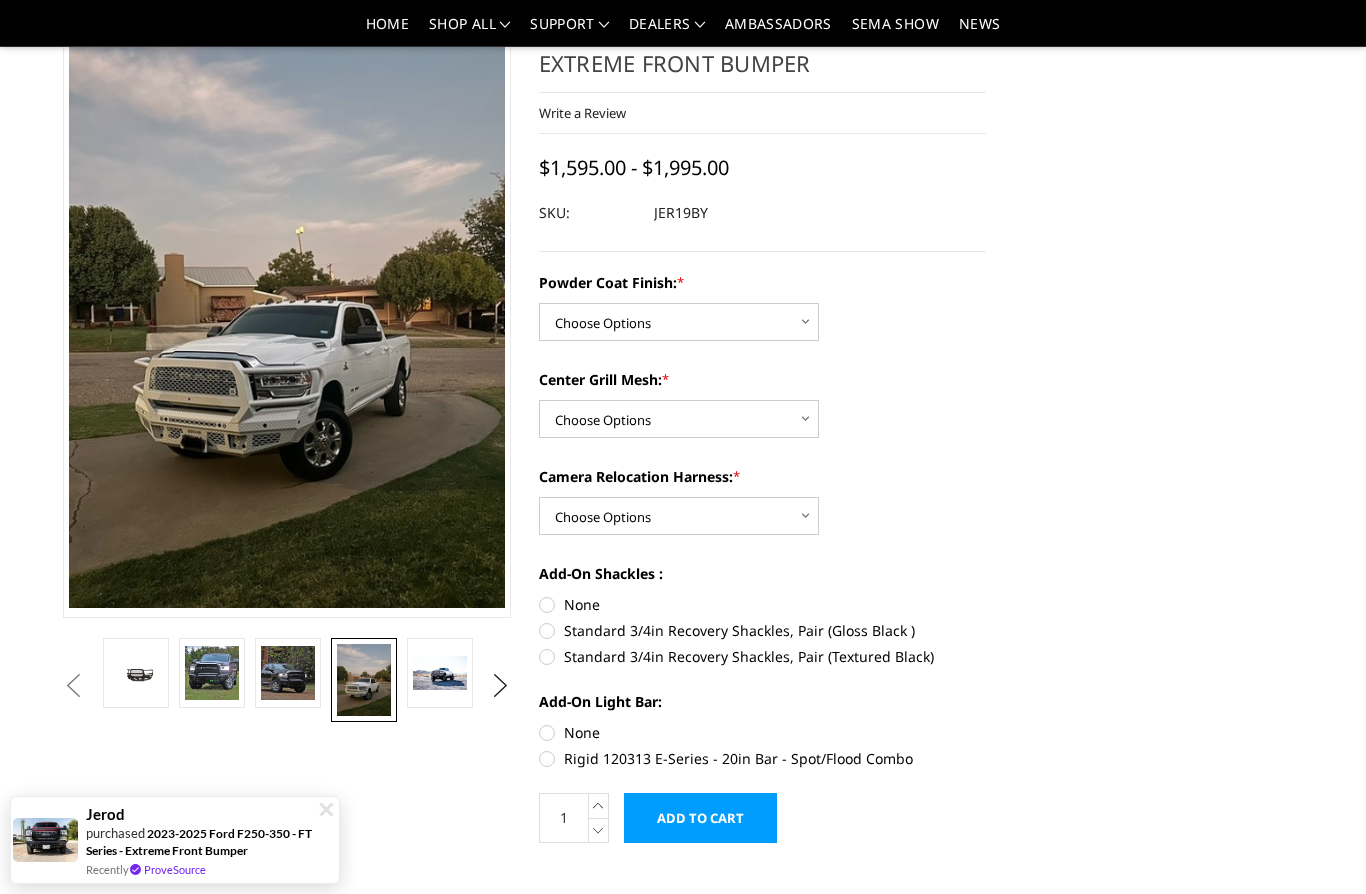 click at bounding box center (440, 673) 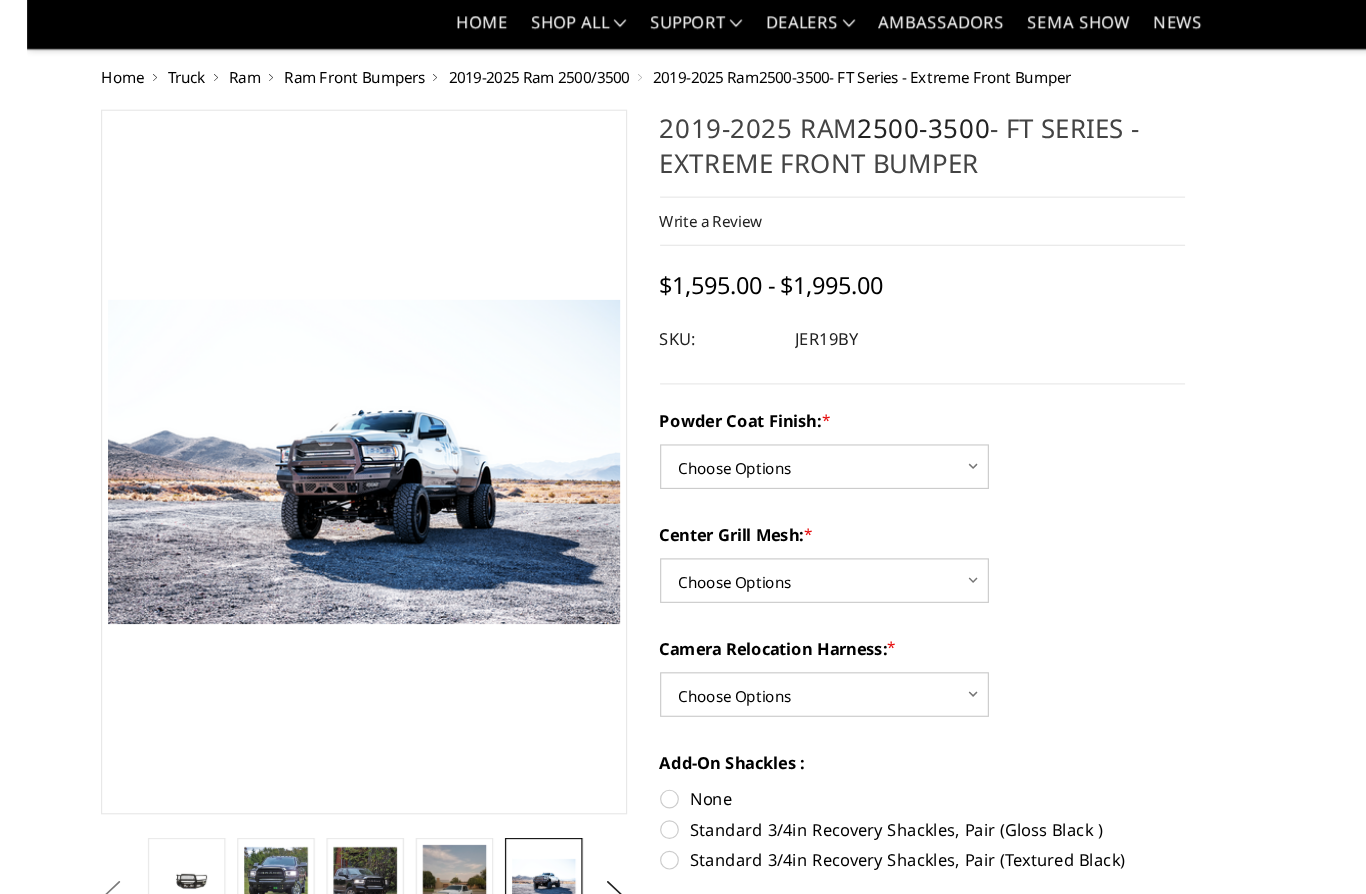 scroll, scrollTop: 0, scrollLeft: 0, axis: both 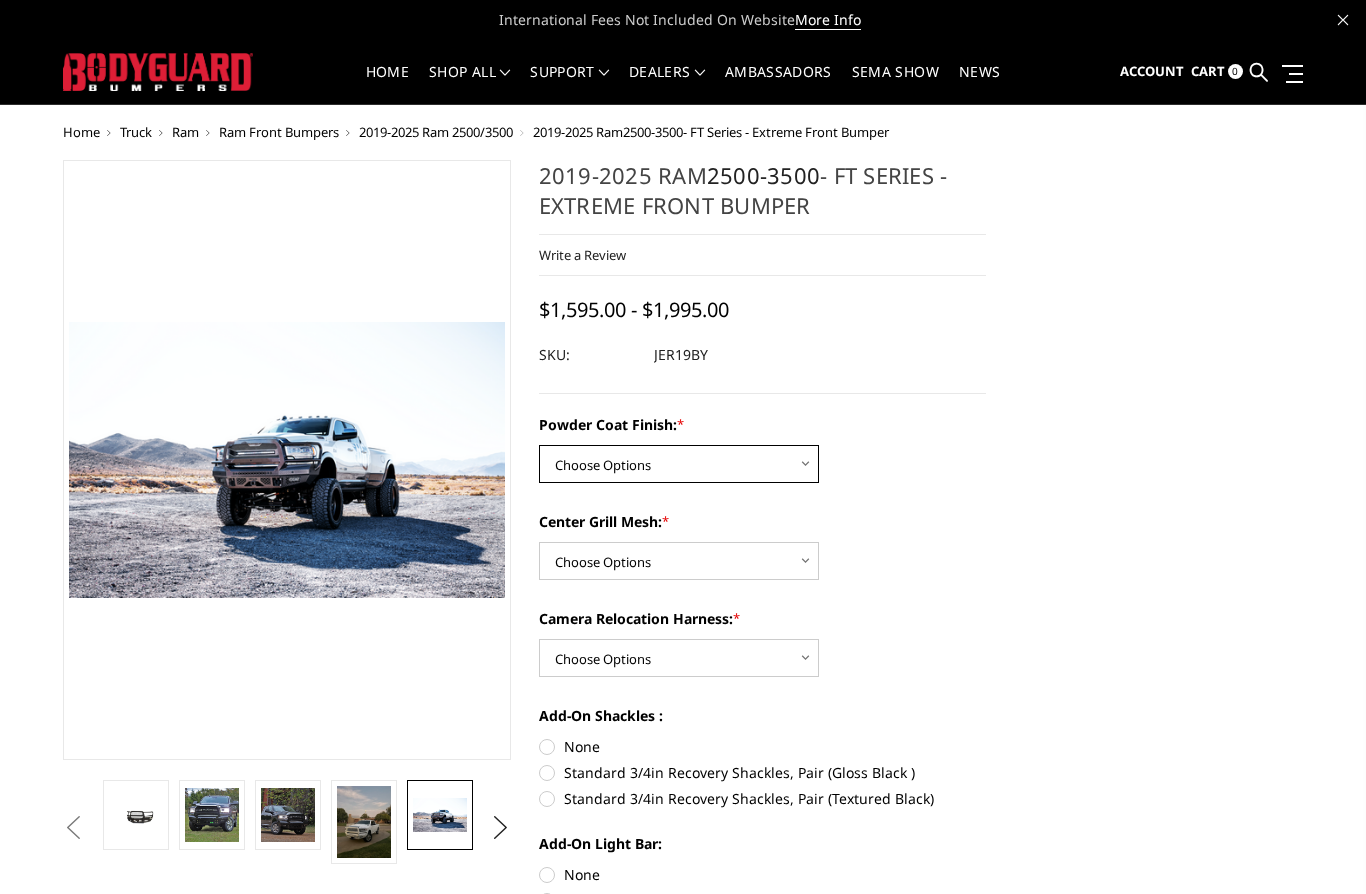 click on "Choose Options
Bare Metal
Gloss Black Powder Coat
Textured Black Powder Coat" at bounding box center [679, 464] 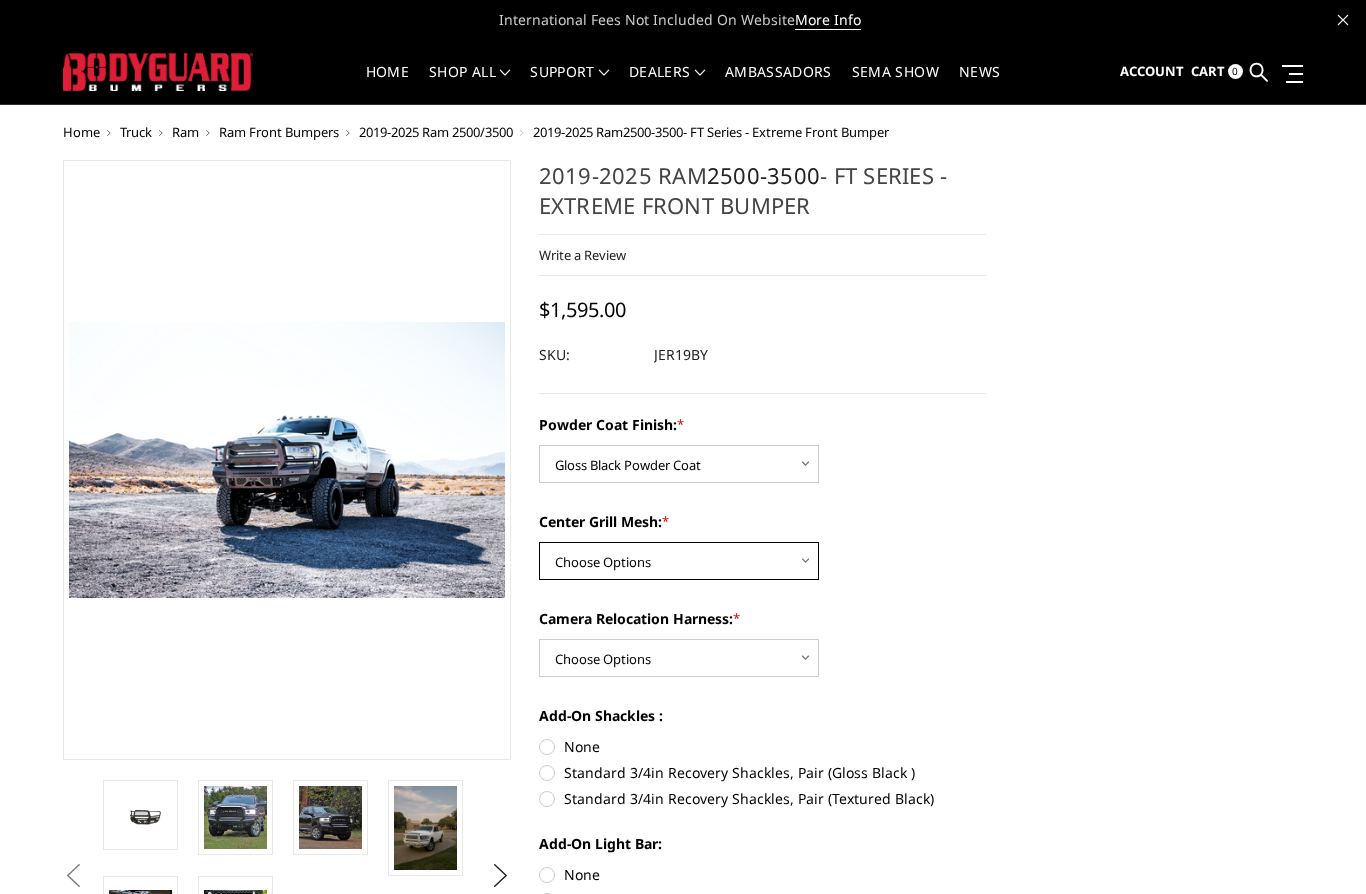 click on "Choose Options
WITH Expanded Metal in Center Grill
WITHOUT Expanded Metal in Center Grill" at bounding box center [679, 561] 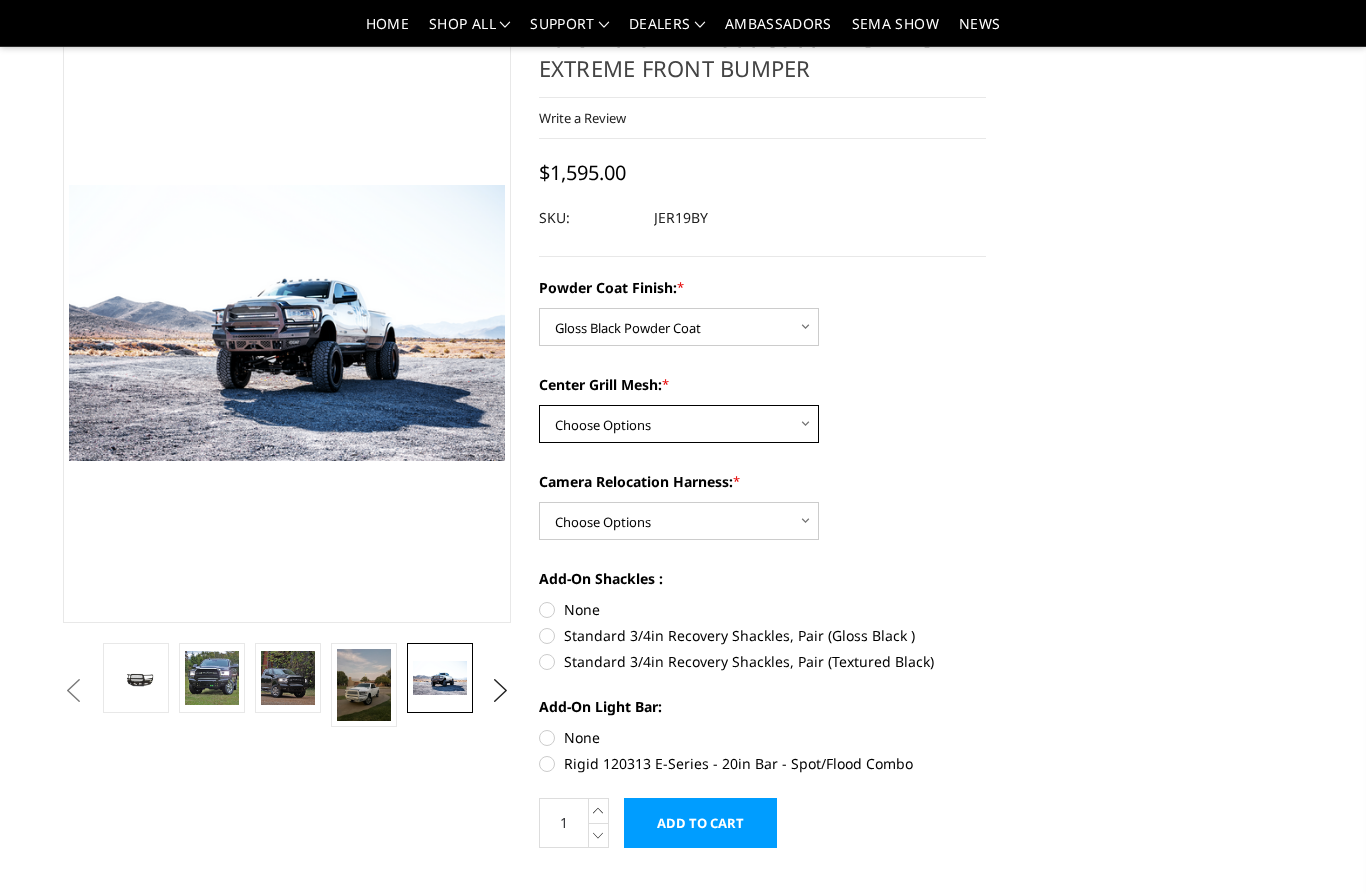 scroll, scrollTop: 77, scrollLeft: 0, axis: vertical 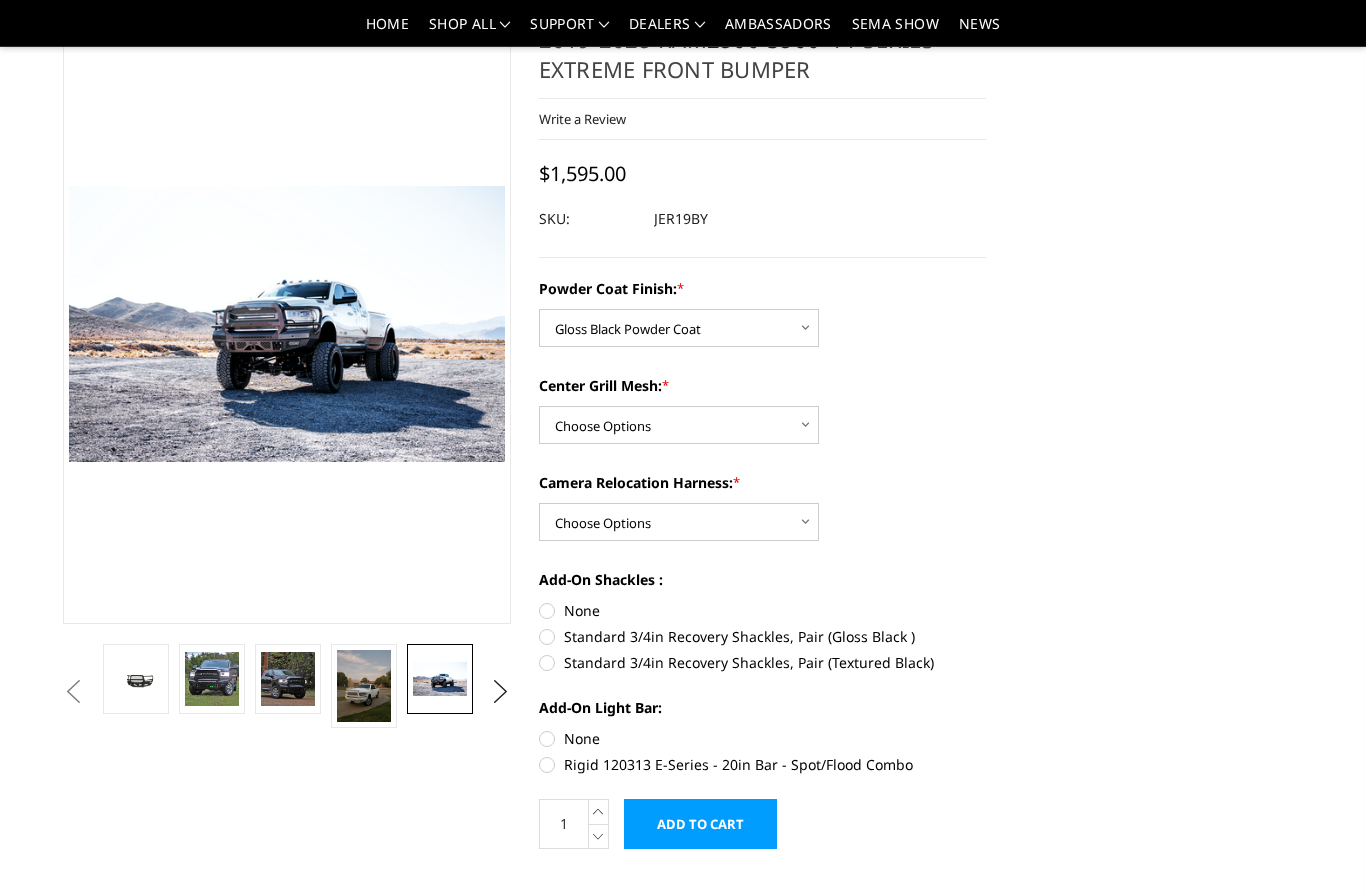 click on "Rigid 120313 E-Series - 20in Bar - Spot/Flood Combo" at bounding box center (763, 764) 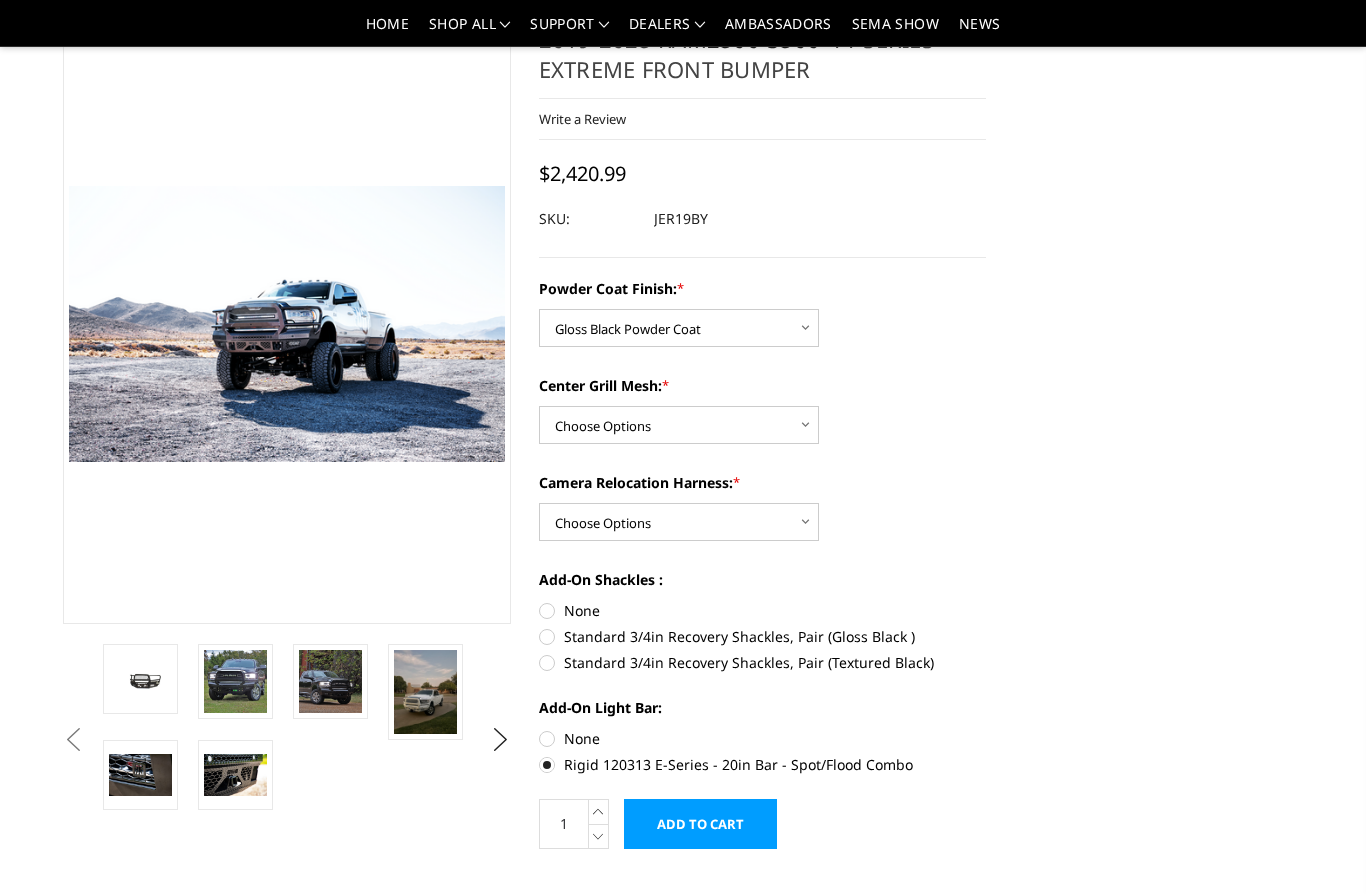 click on "None" at bounding box center (763, 738) 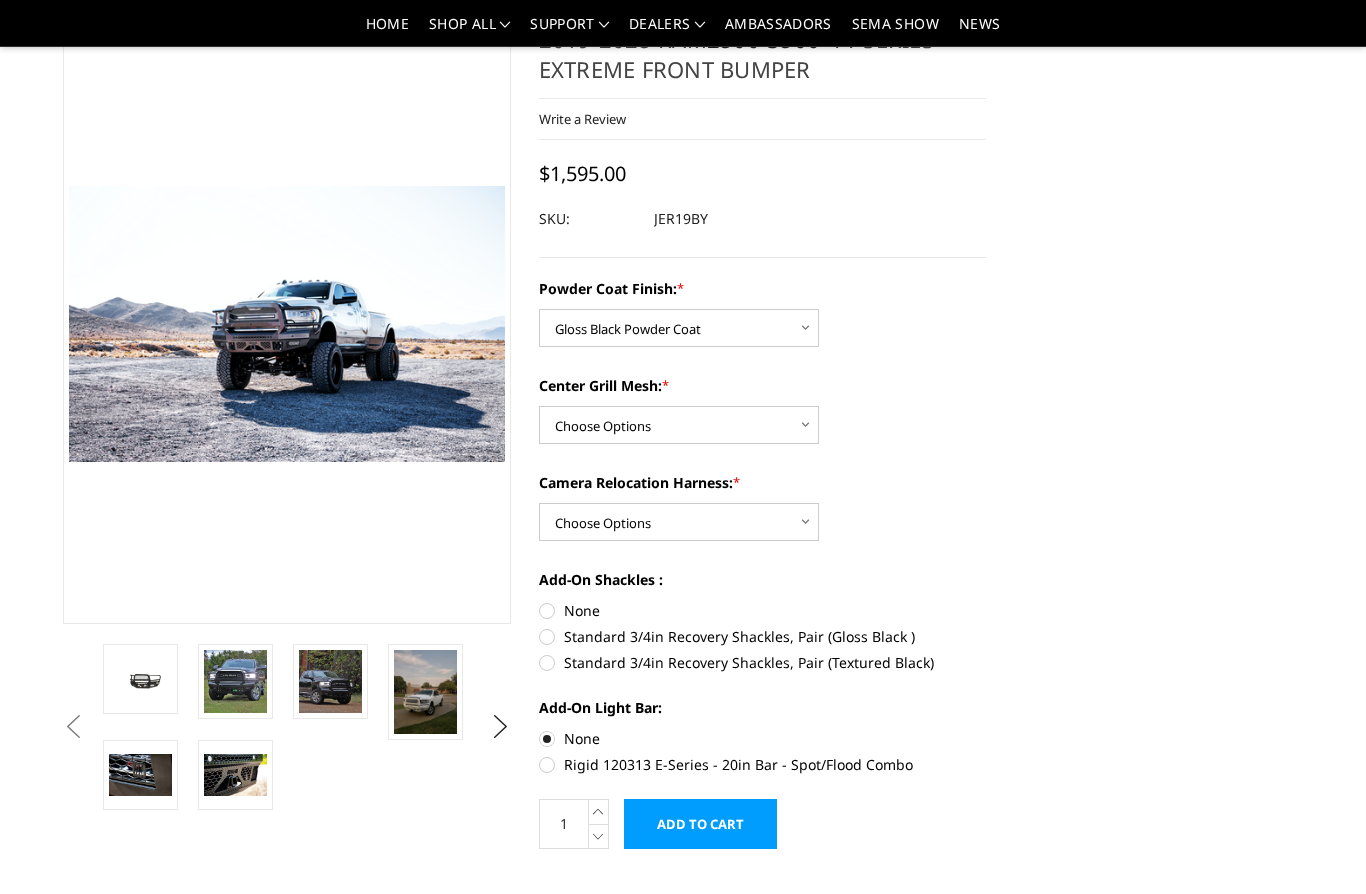 click on "Standard 3/4in Recovery Shackles, Pair (Gloss Black )" at bounding box center [763, 636] 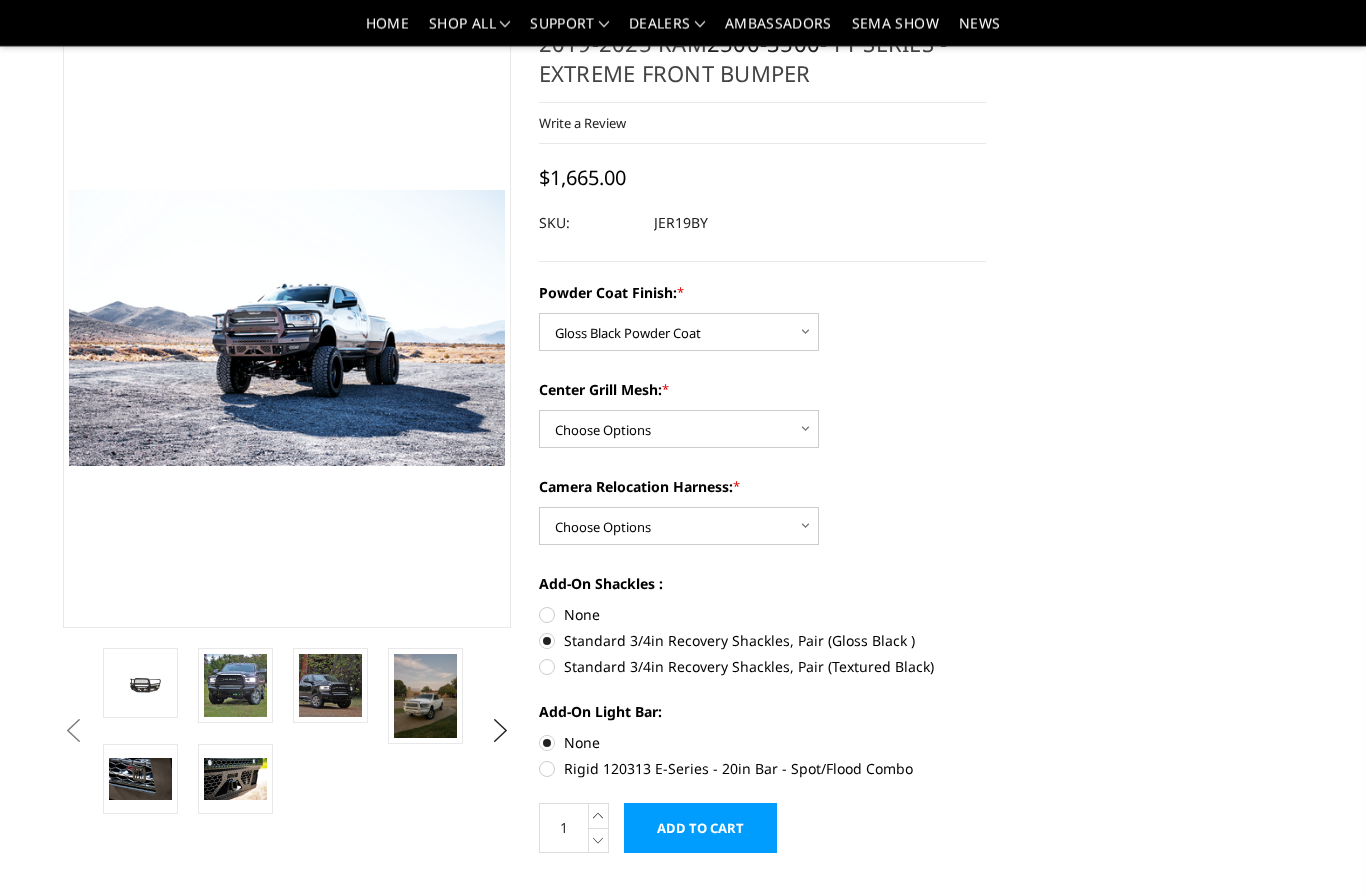scroll, scrollTop: 73, scrollLeft: 0, axis: vertical 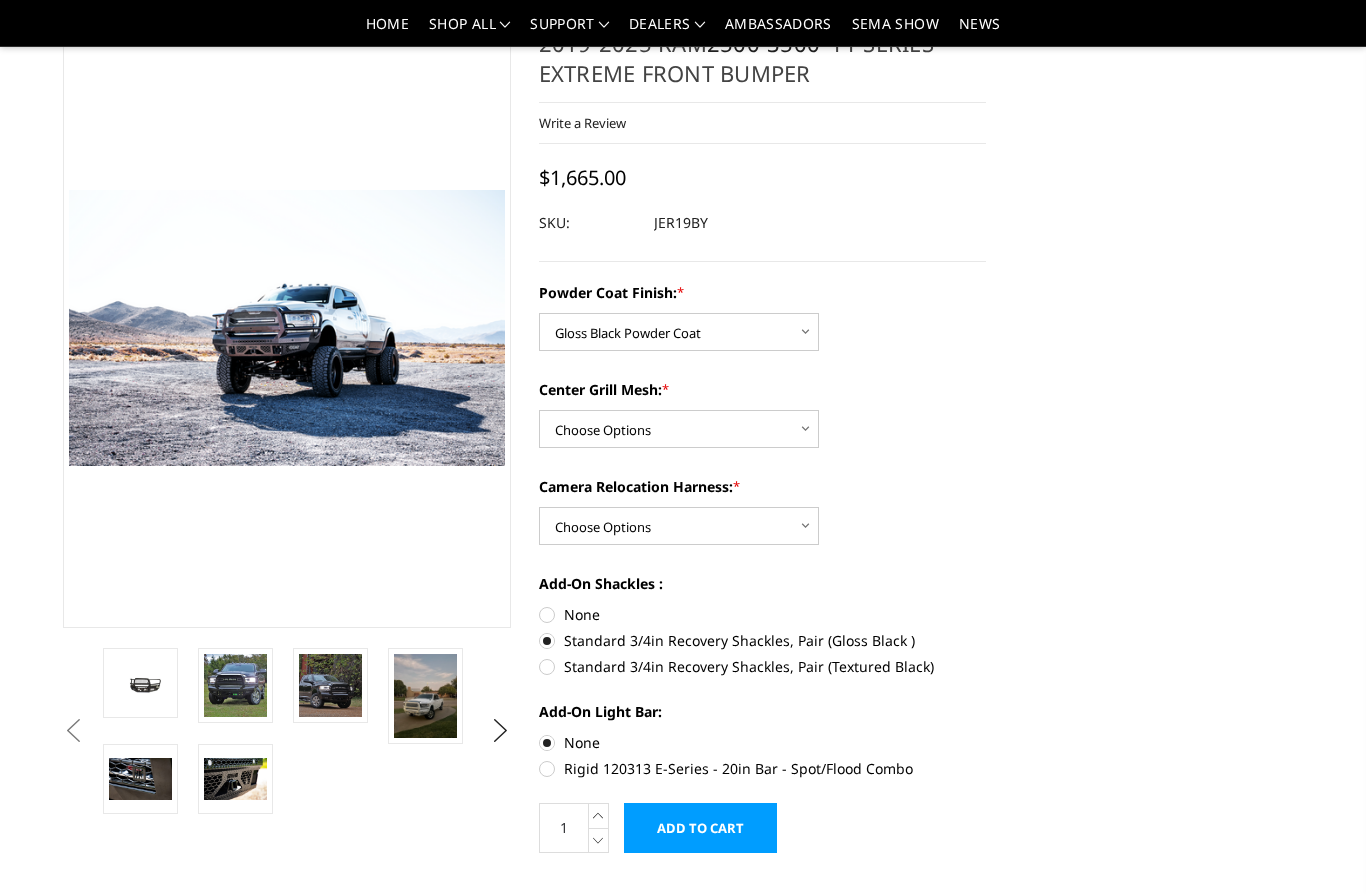 click at bounding box center [235, 685] 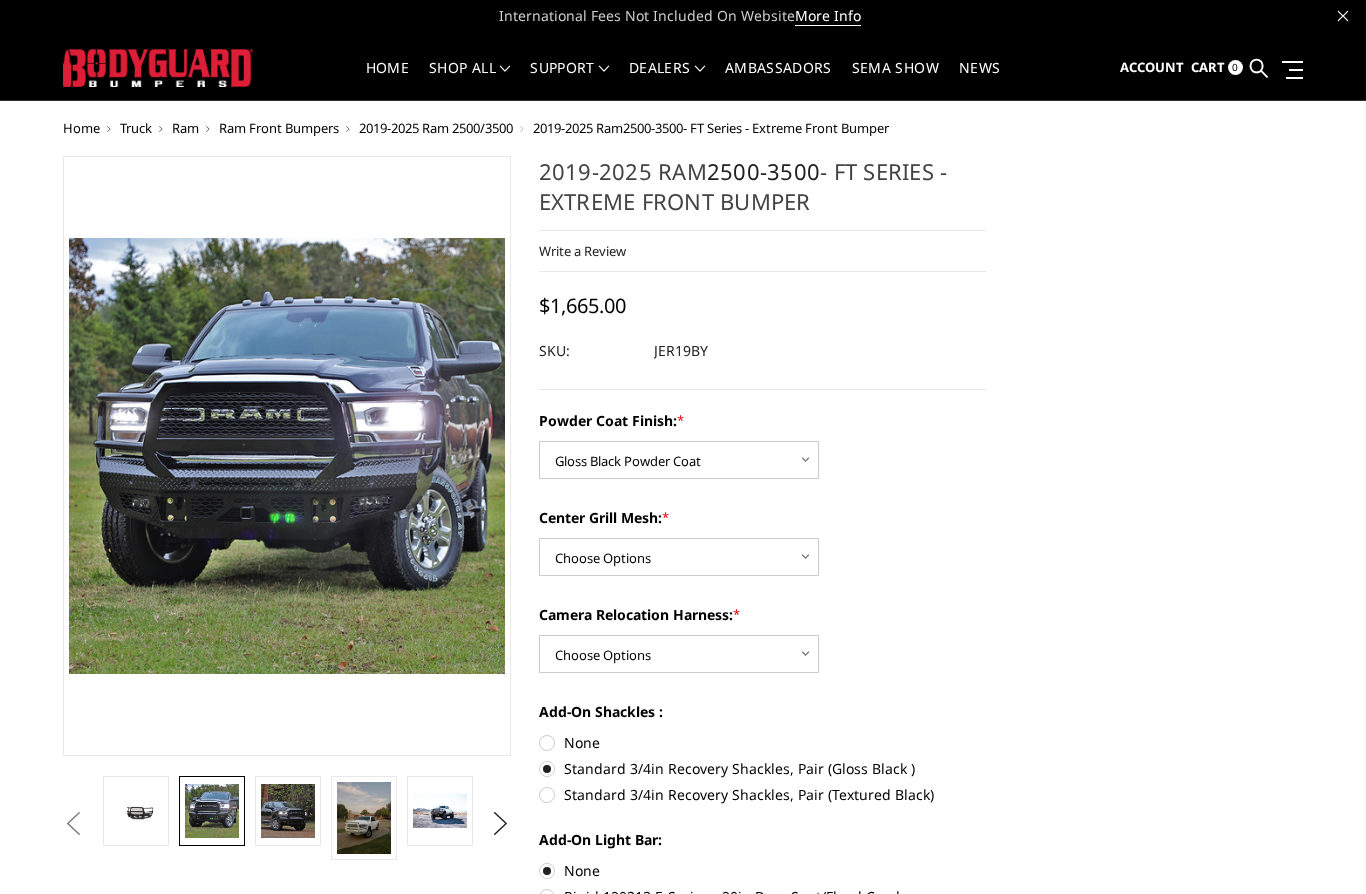 scroll, scrollTop: 0, scrollLeft: 0, axis: both 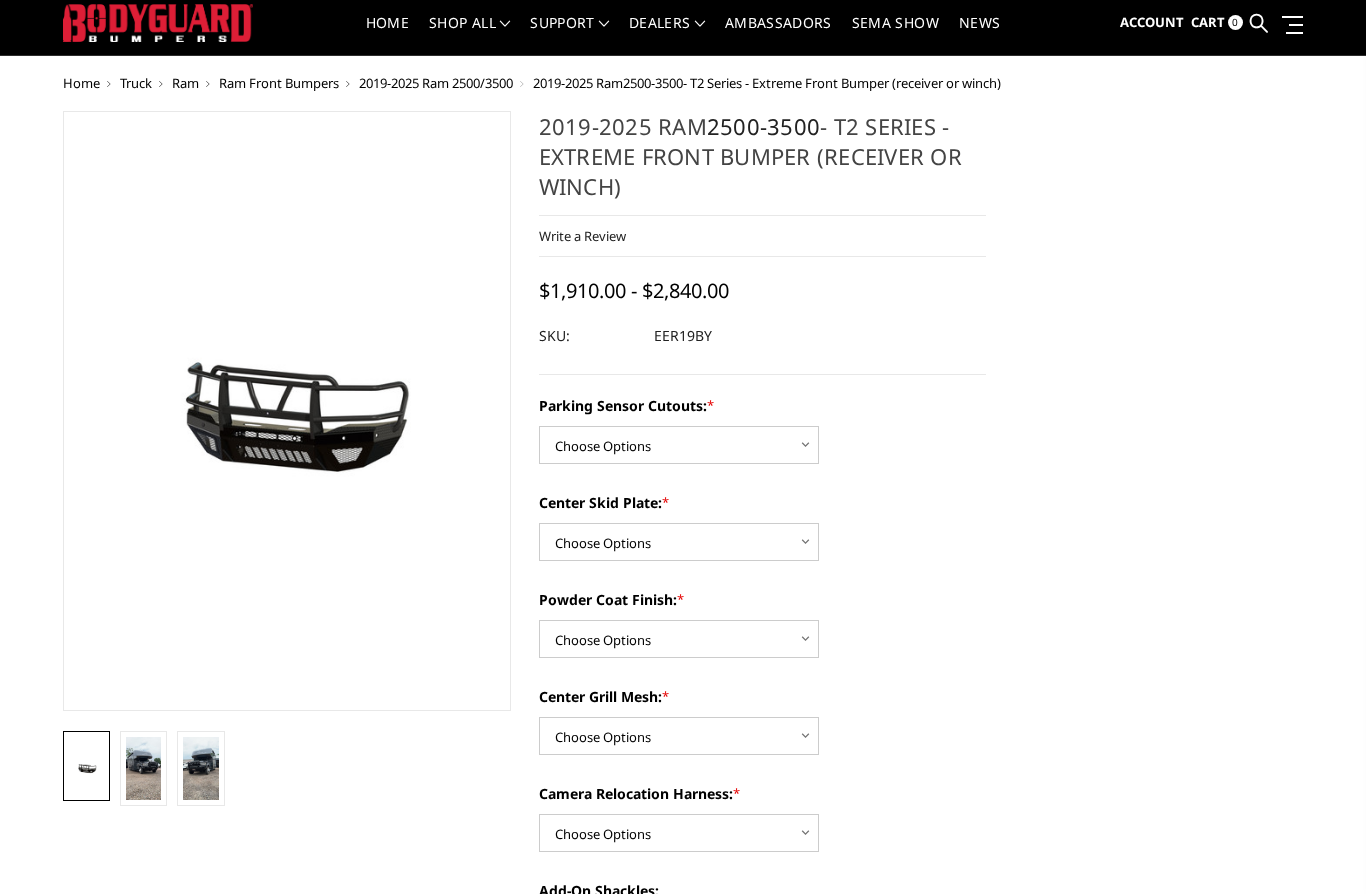 click at bounding box center (143, 769) 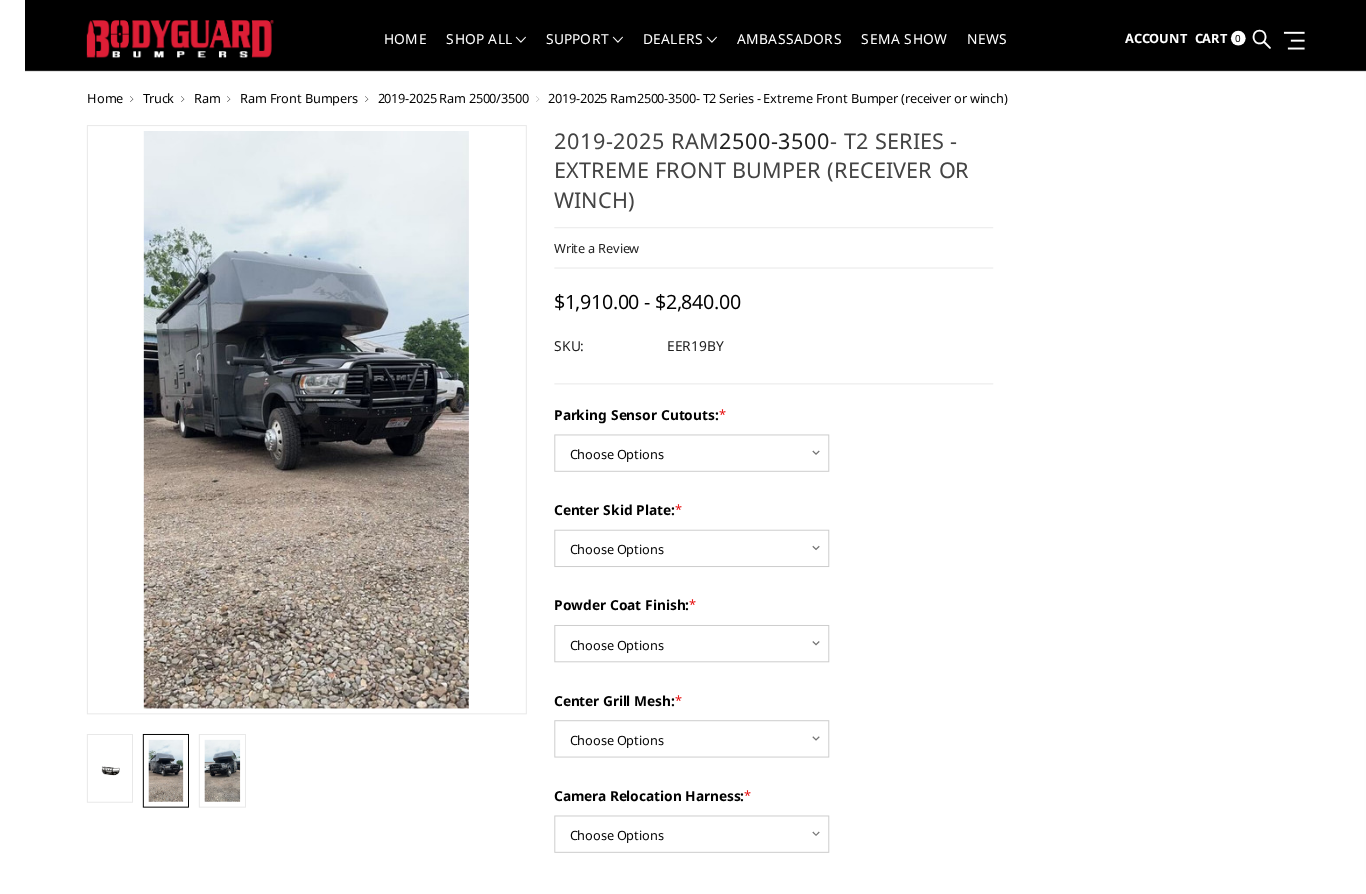 scroll, scrollTop: 69, scrollLeft: 0, axis: vertical 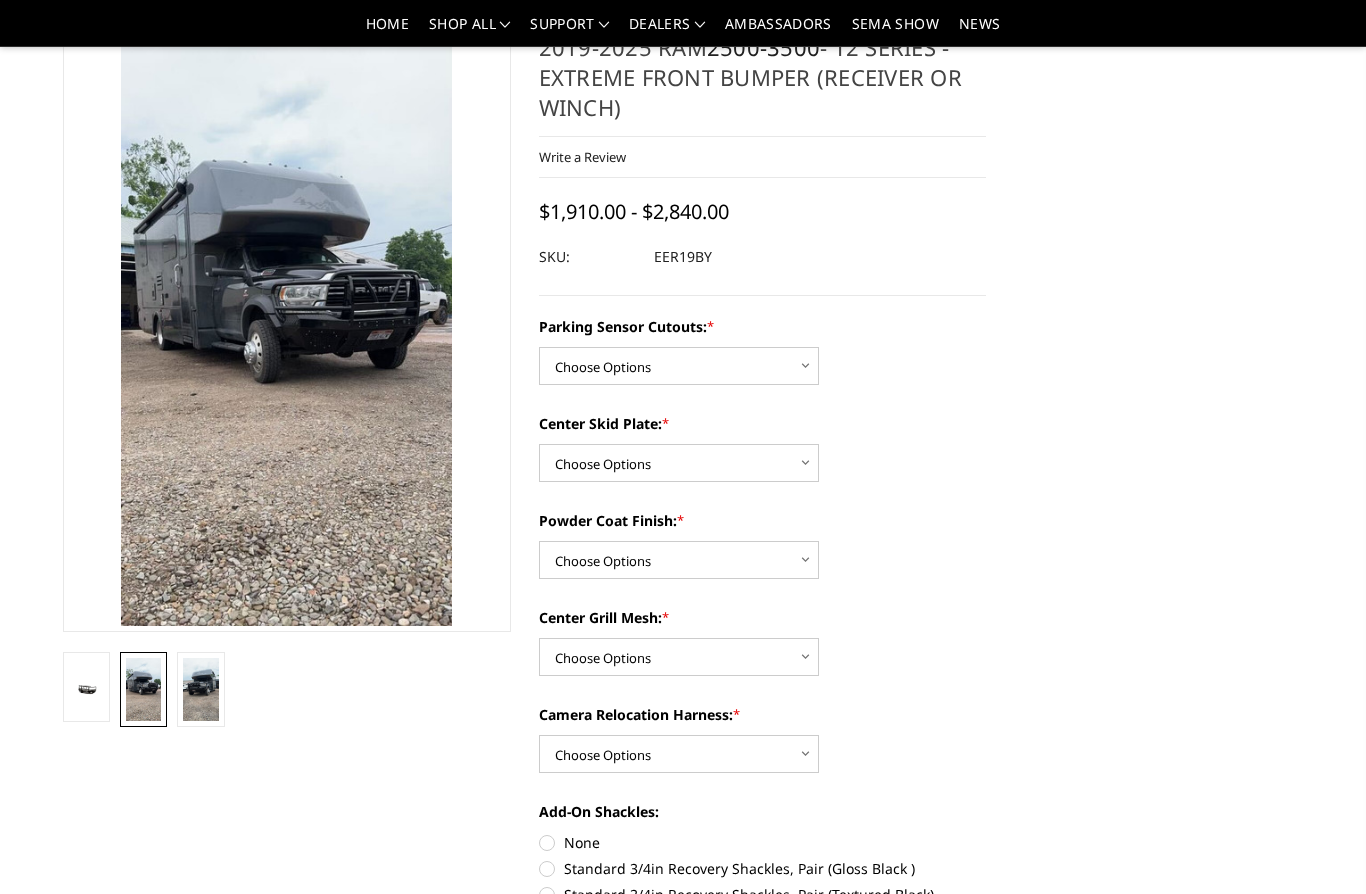 click at bounding box center (200, 689) 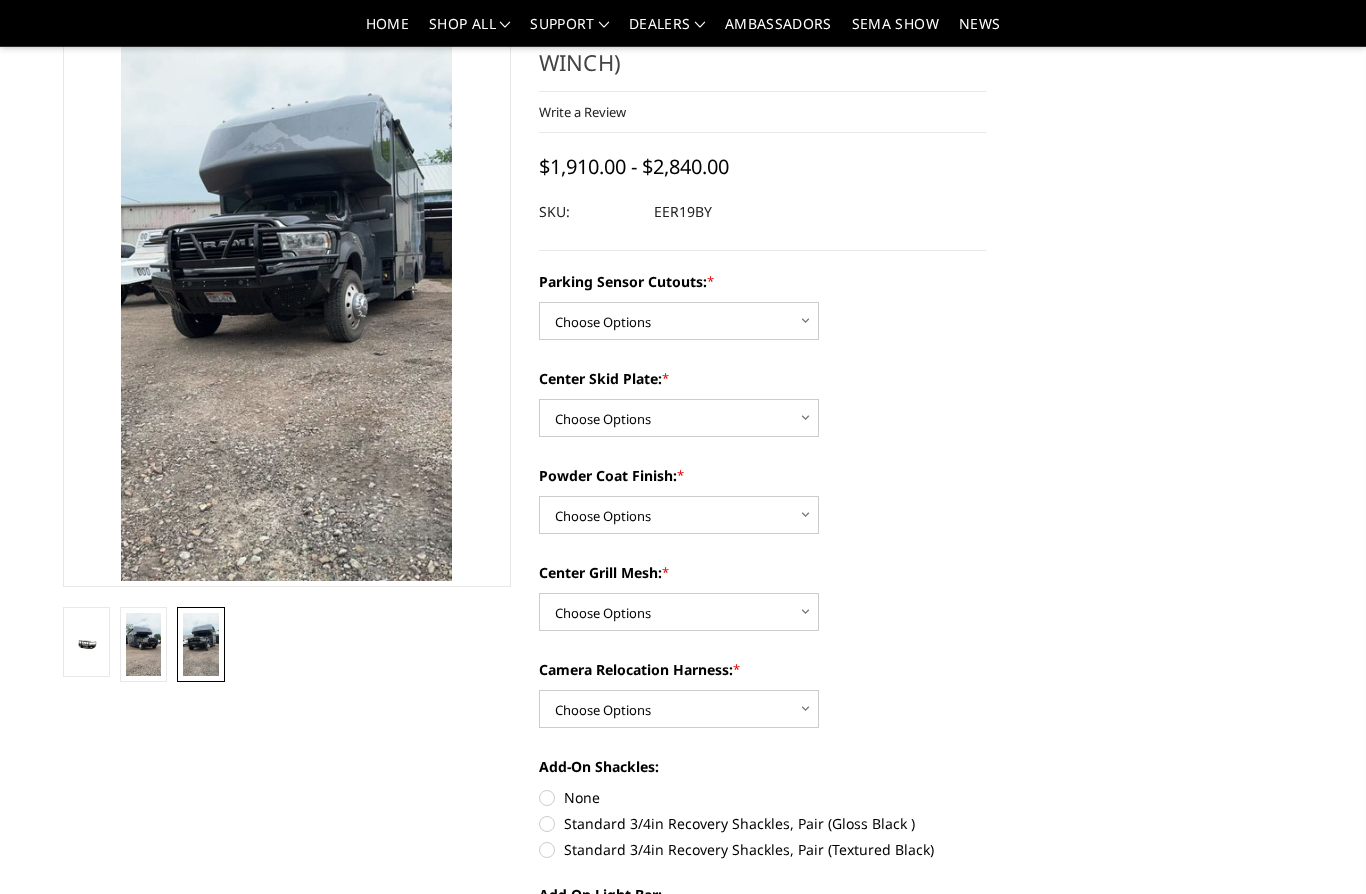 scroll, scrollTop: 112, scrollLeft: 0, axis: vertical 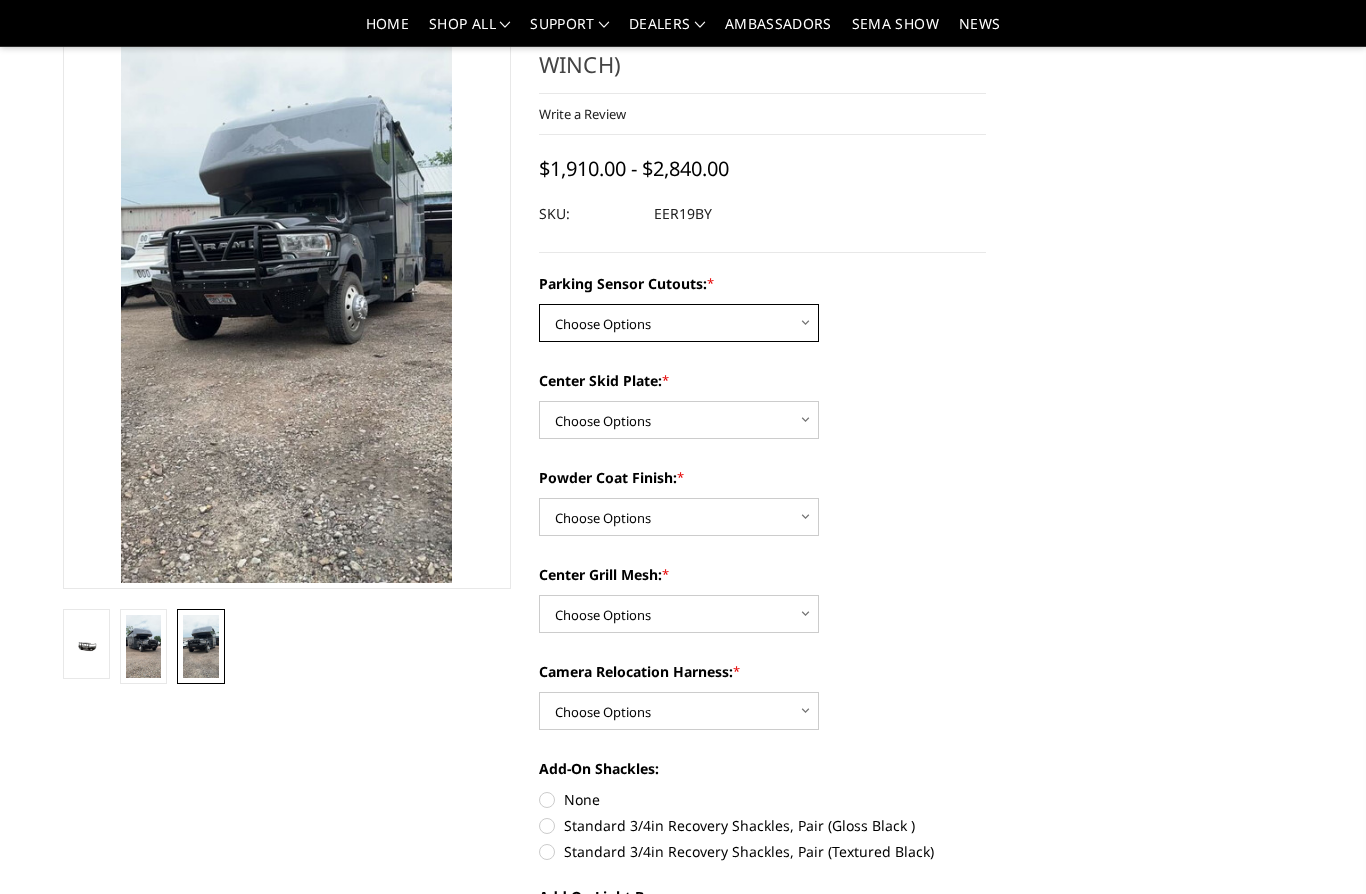 click on "Choose Options
Yes - With Parking Sensor Cutouts" at bounding box center [679, 323] 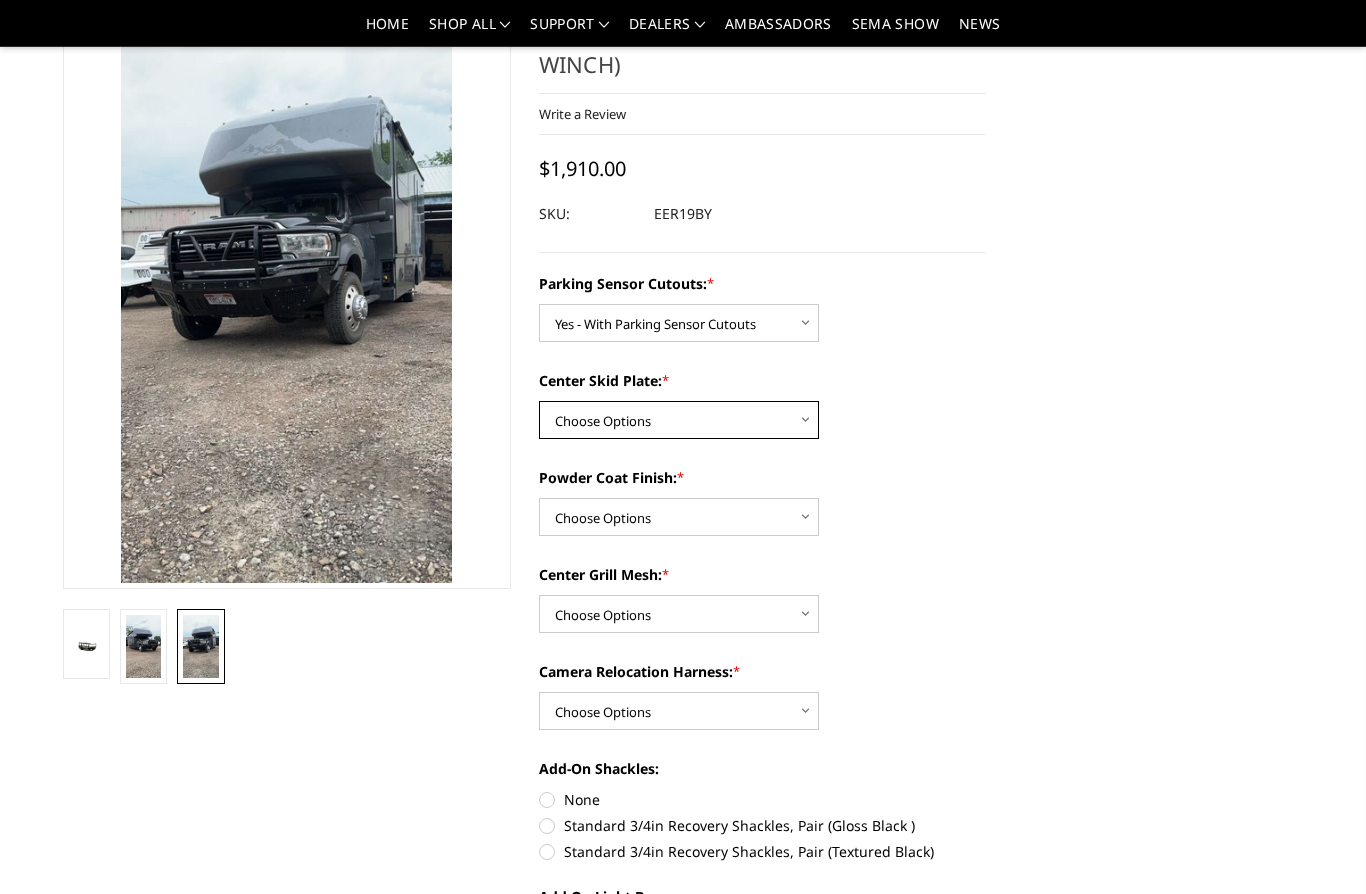 click on "Choose Options
2" Receiver Tube
Standard Skid Plate (included)
Winch Mount Skid Plate" at bounding box center [679, 420] 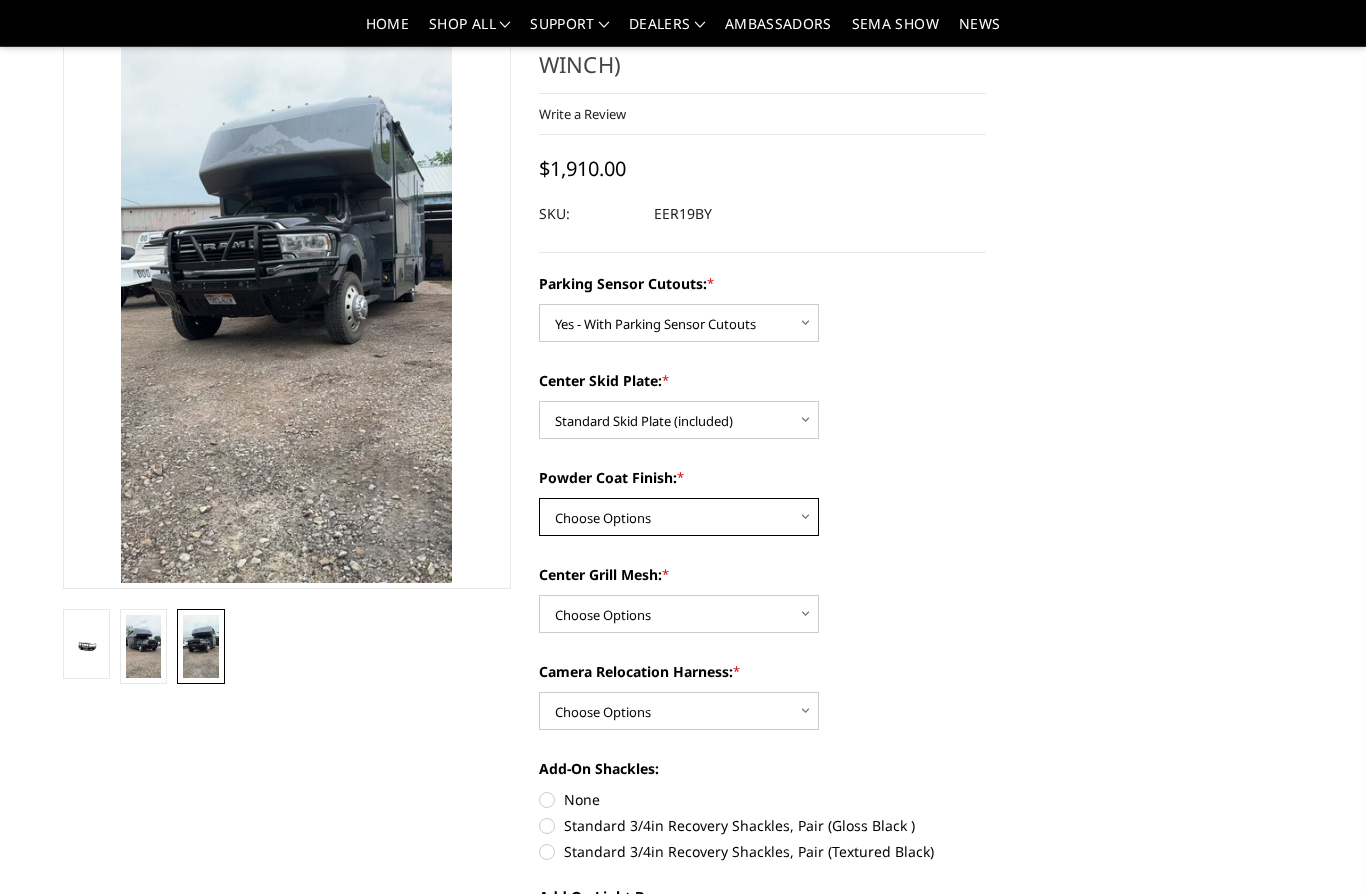 click on "Choose Options
Bare Metal
Gloss Black Powder Coat
Textured Black Powder Coat" at bounding box center (679, 517) 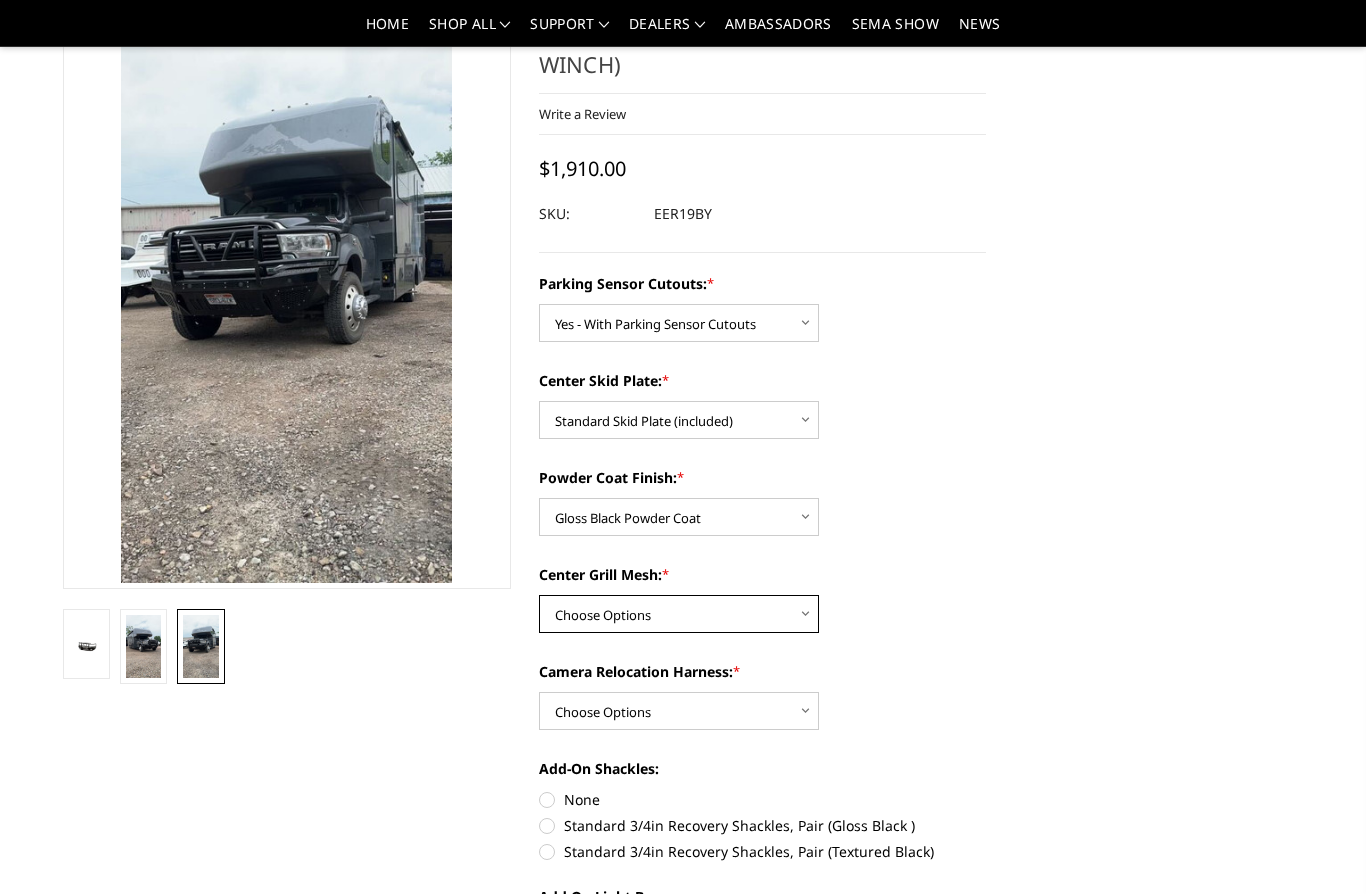 click on "Choose Options
With expanded metal
Without expanded metal" at bounding box center (679, 614) 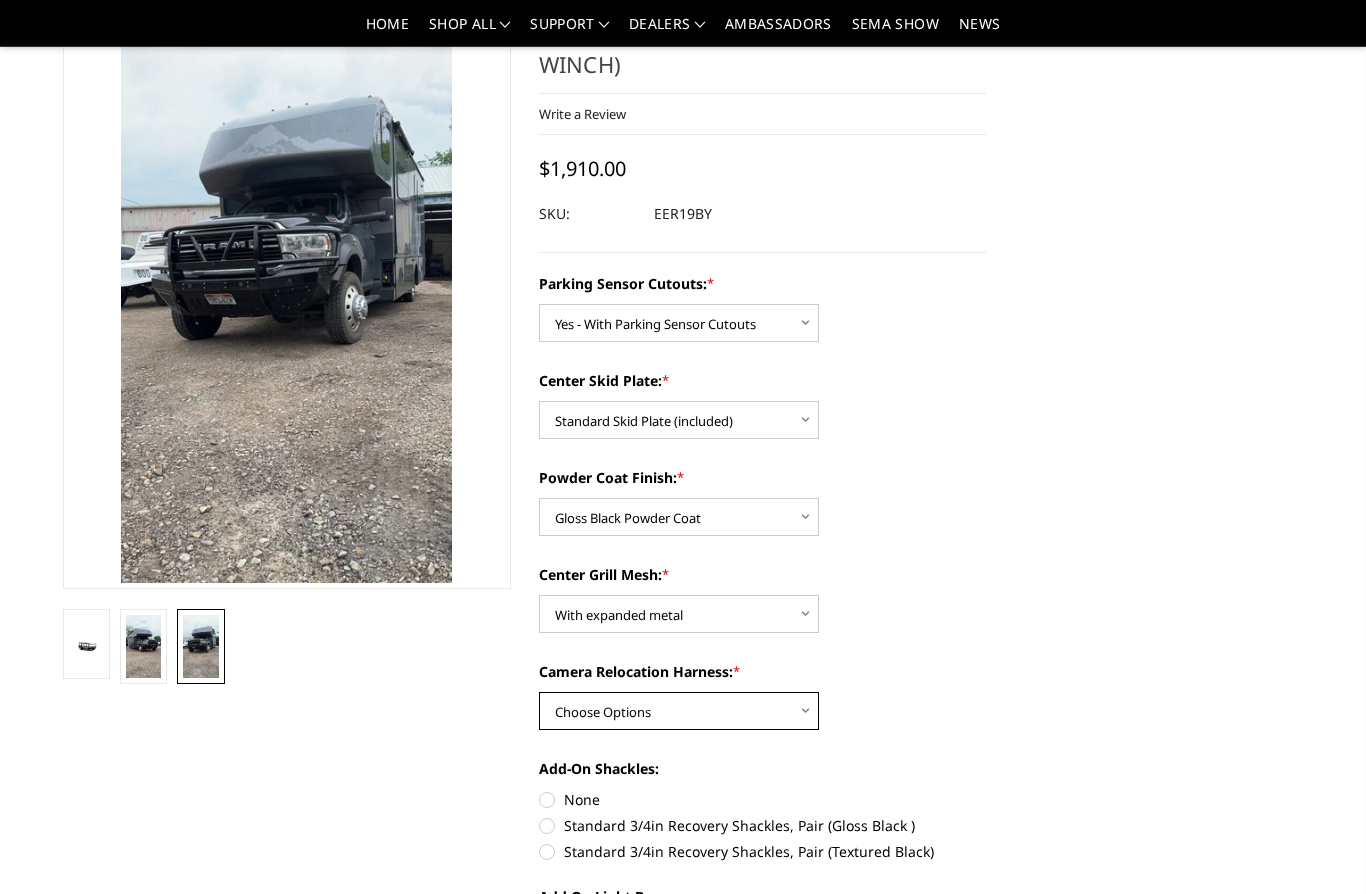 click on "Choose Options
With camera harness
Without camera harness" at bounding box center (679, 711) 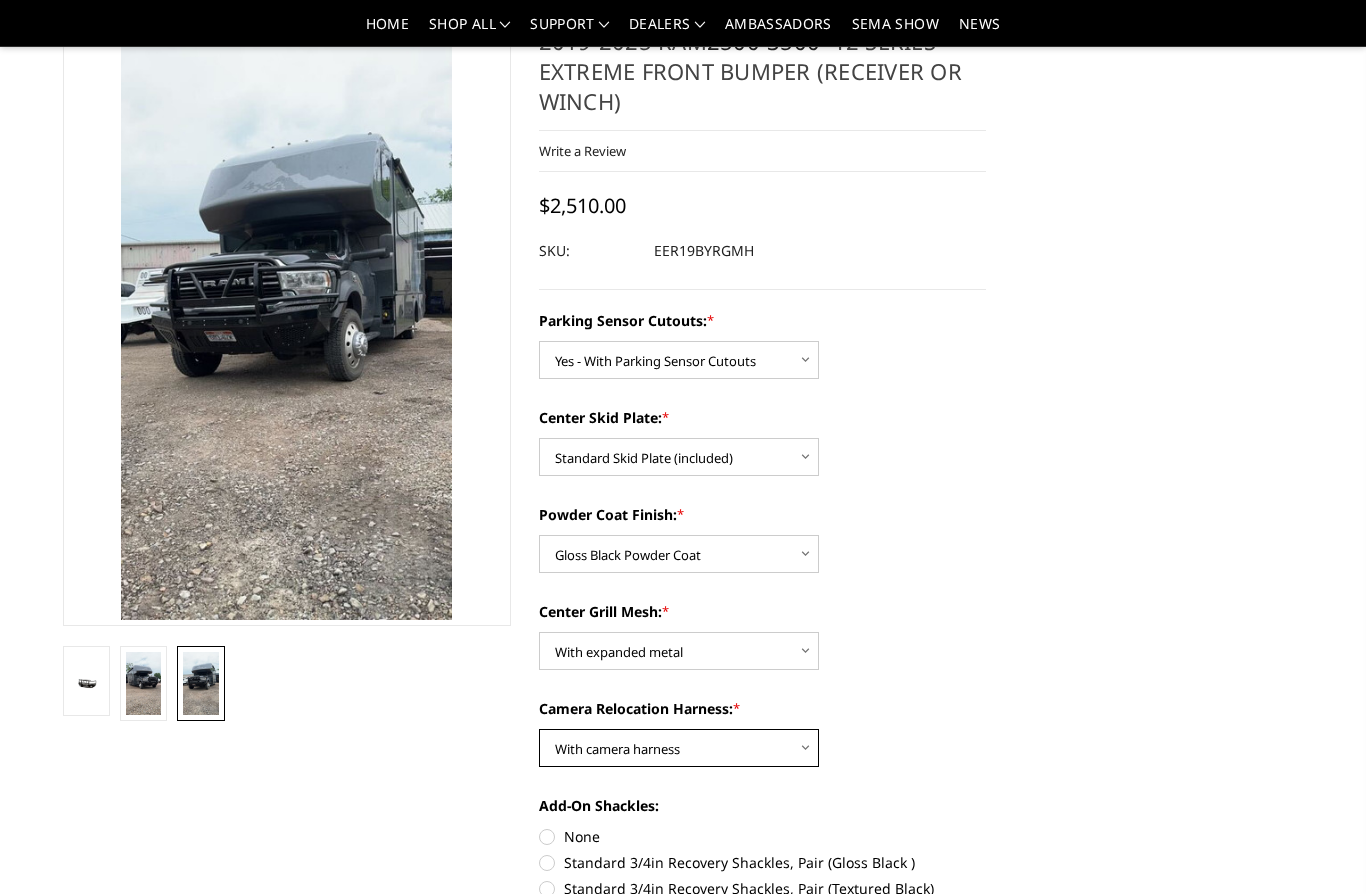 scroll, scrollTop: 73, scrollLeft: 0, axis: vertical 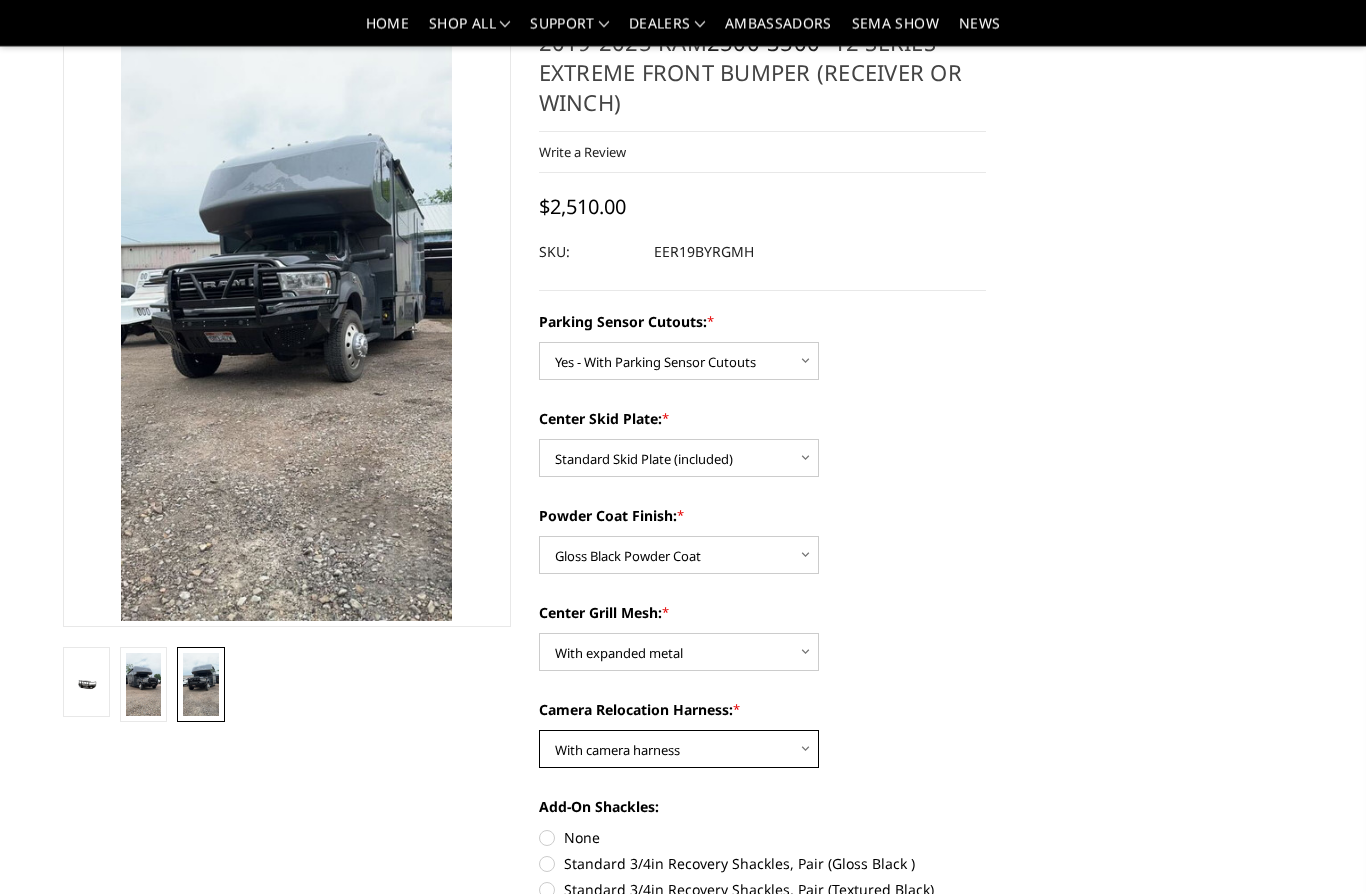 click on "Choose Options
With camera harness
Without camera harness" at bounding box center [679, 750] 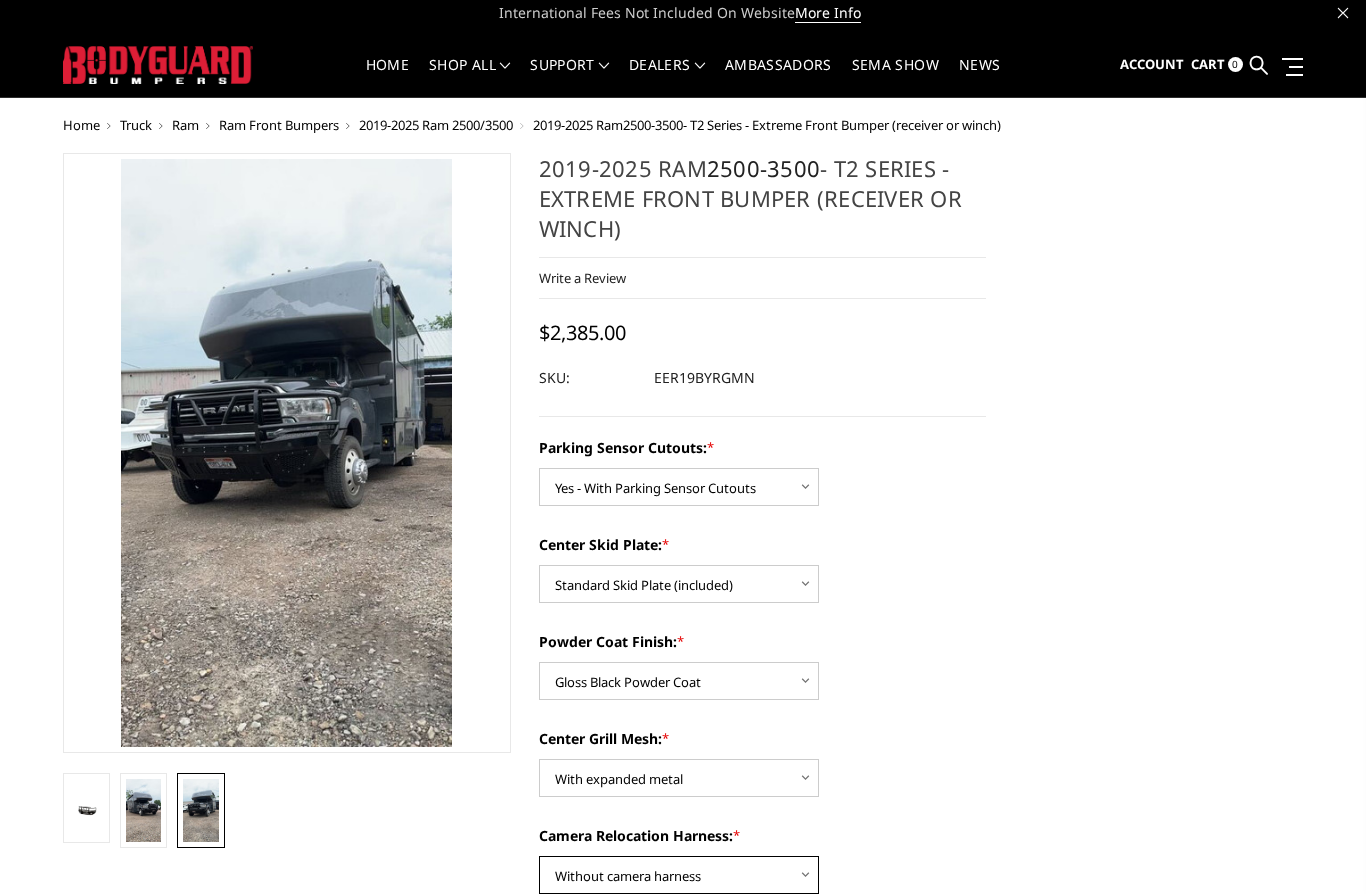 scroll, scrollTop: 0, scrollLeft: 0, axis: both 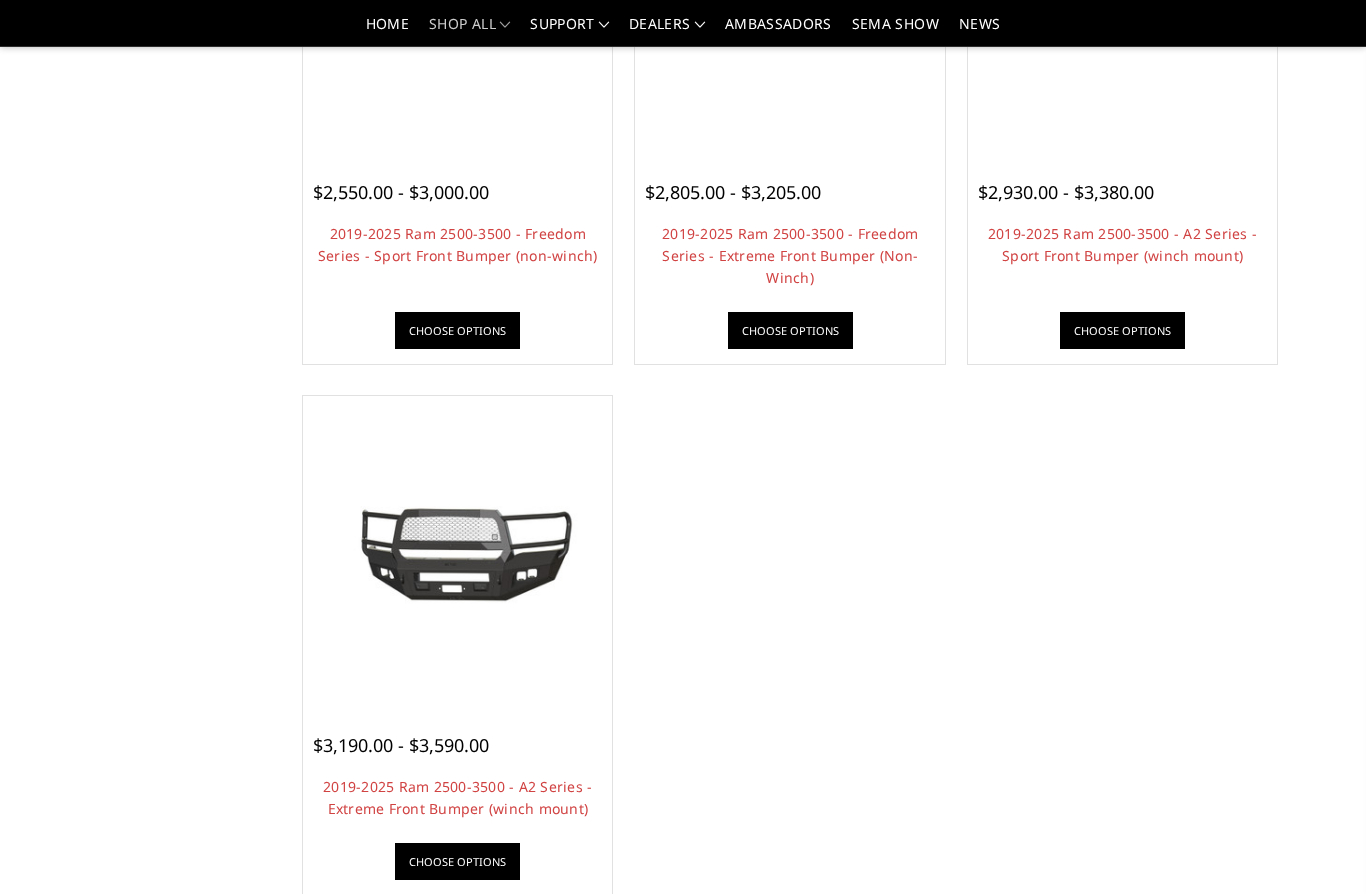 click at bounding box center [457, 551] 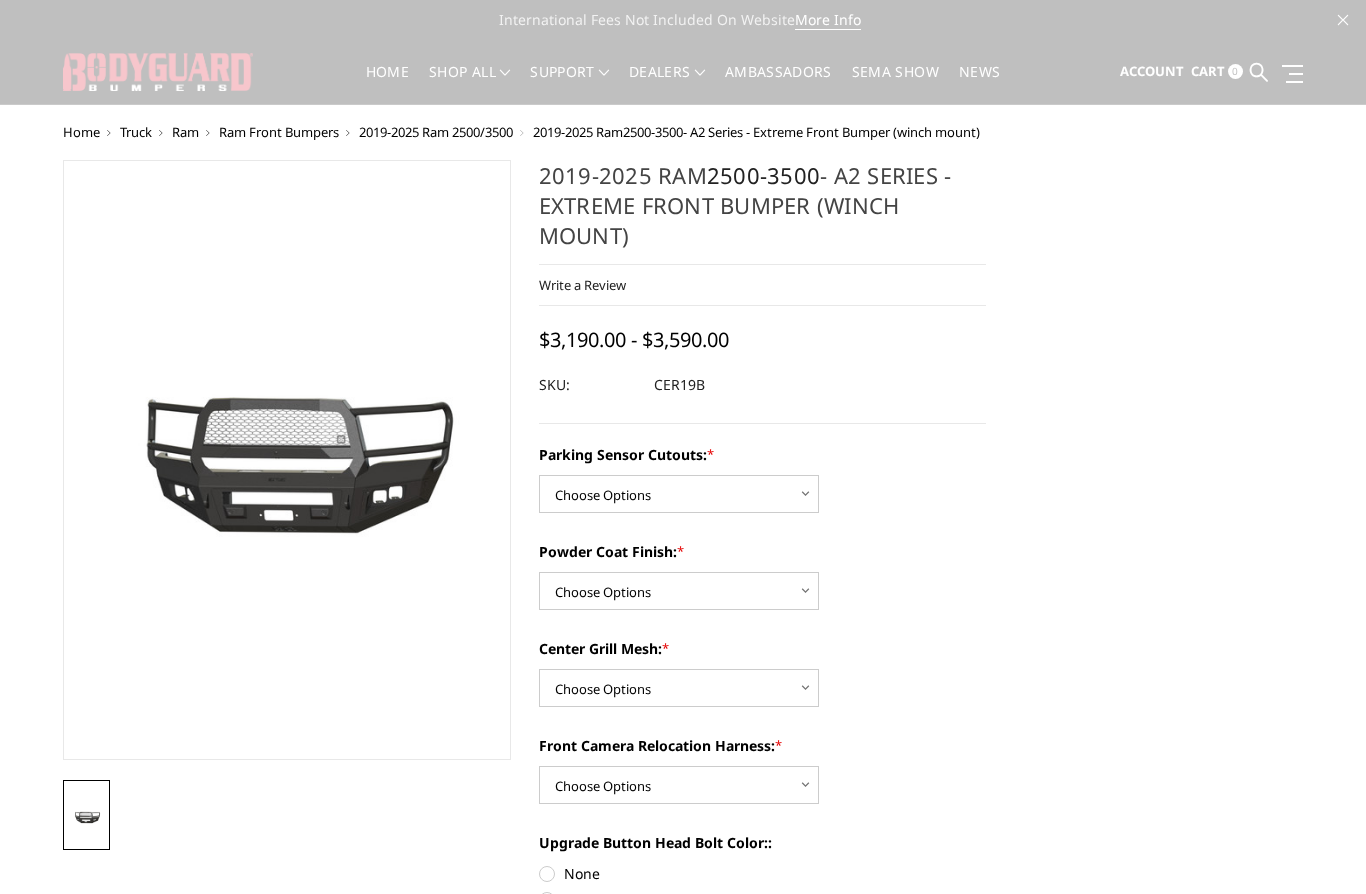 scroll, scrollTop: 0, scrollLeft: 0, axis: both 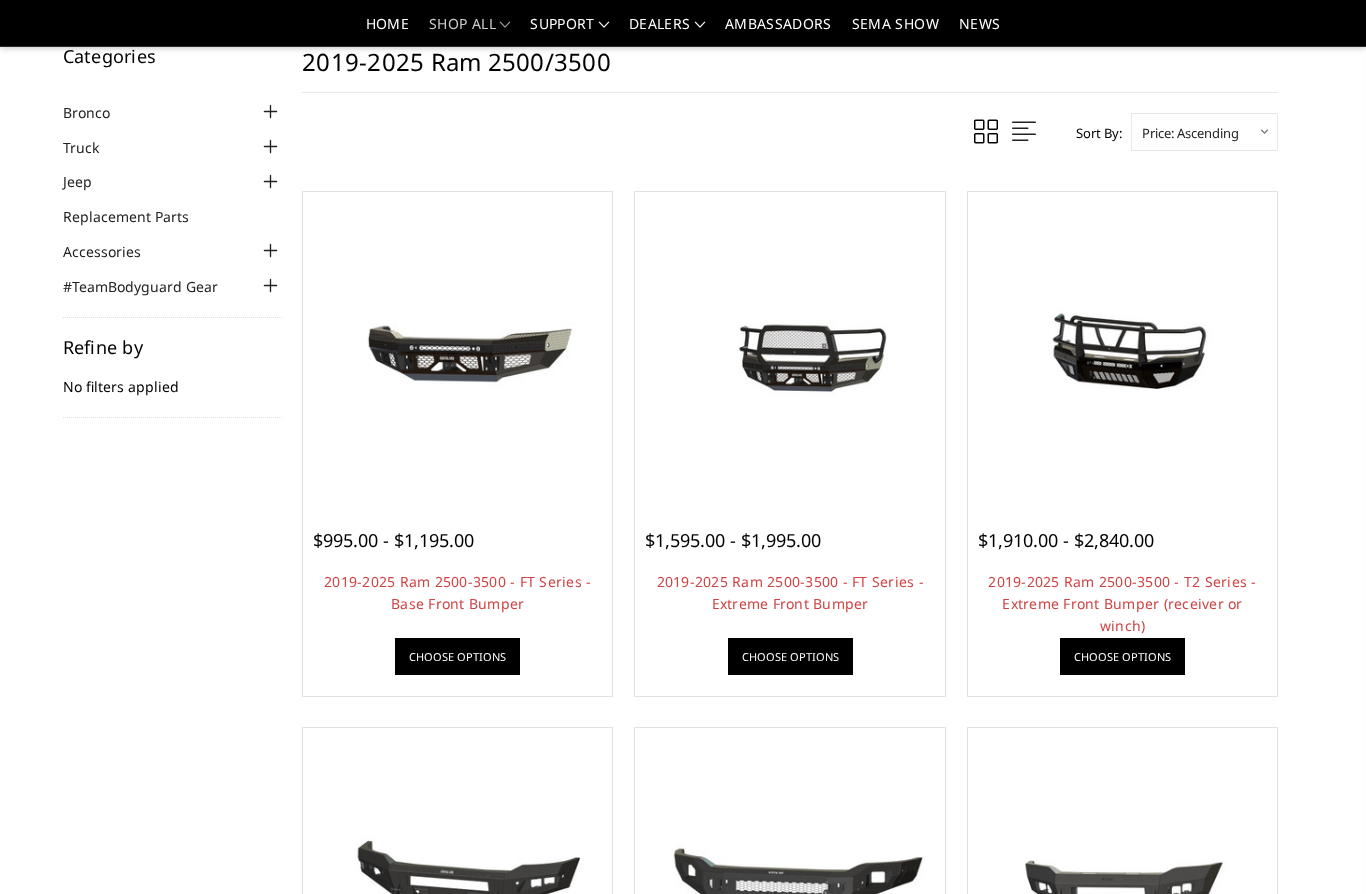 click on "2019-2025 Ram 2500-3500 - T2 Series - Extreme Front Bumper (receiver or winch)" at bounding box center [1122, 603] 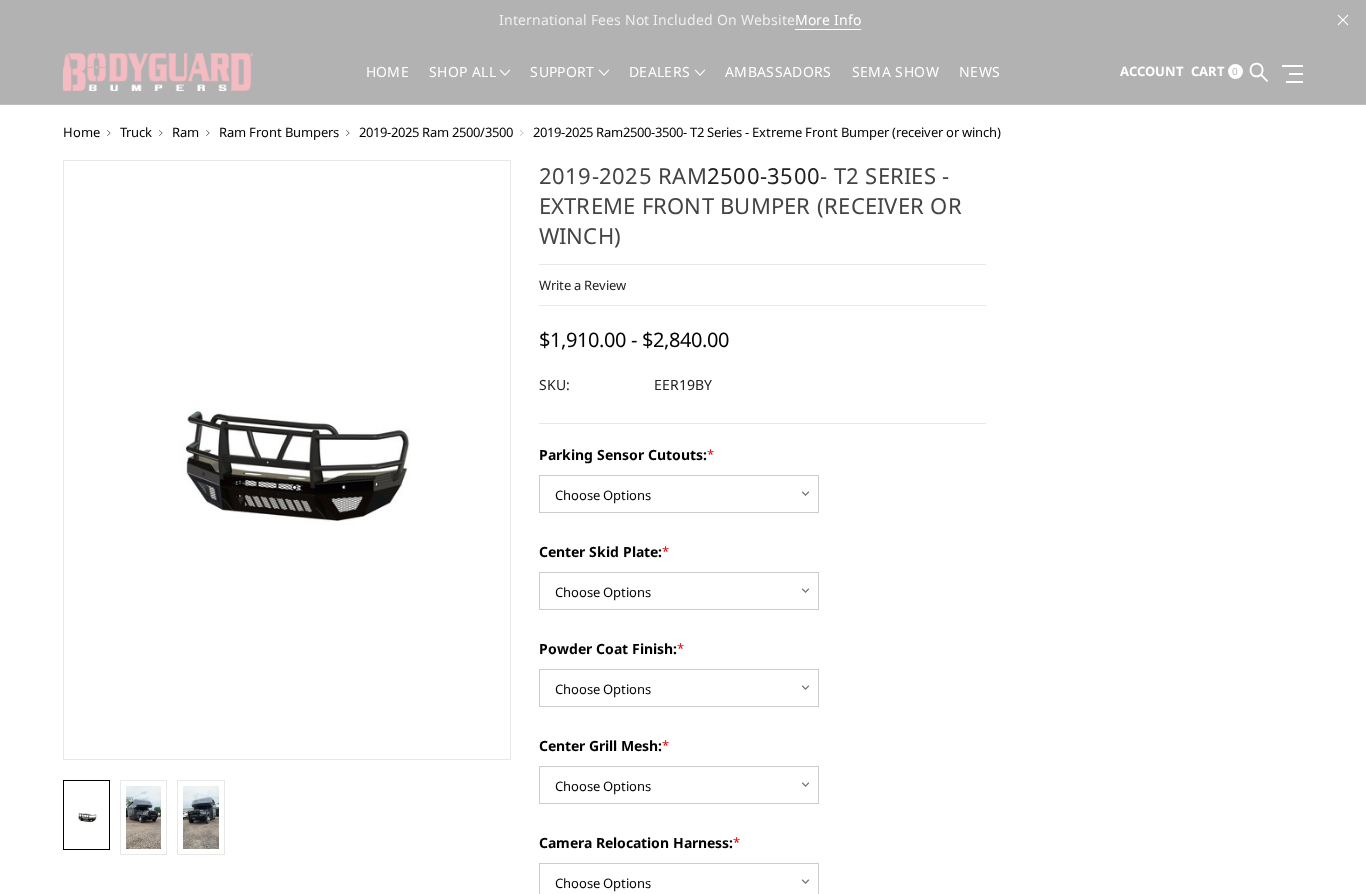 scroll, scrollTop: 0, scrollLeft: 0, axis: both 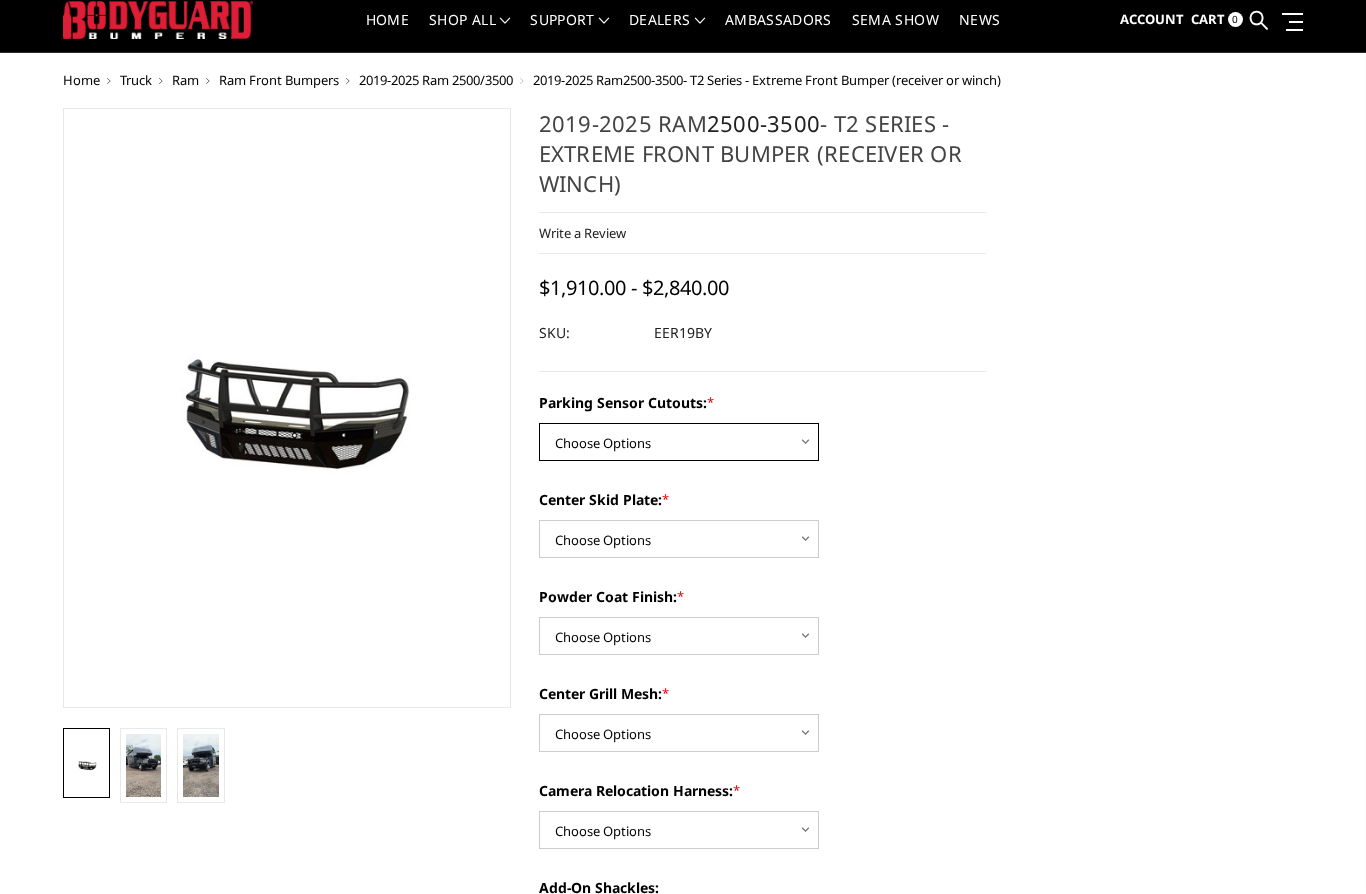 click on "Choose Options
Yes - With Parking Sensor Cutouts" at bounding box center [679, 443] 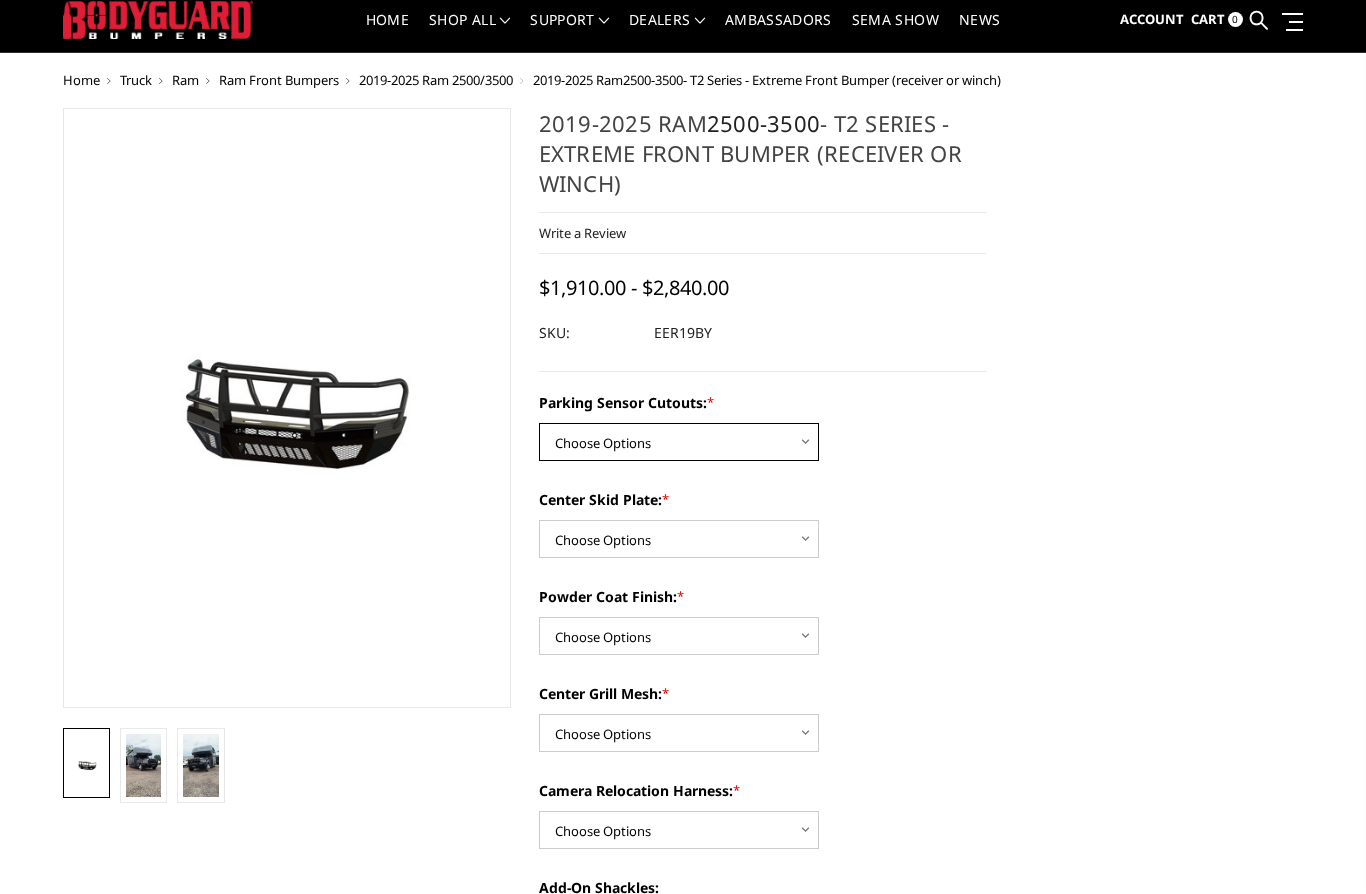 select on "3810" 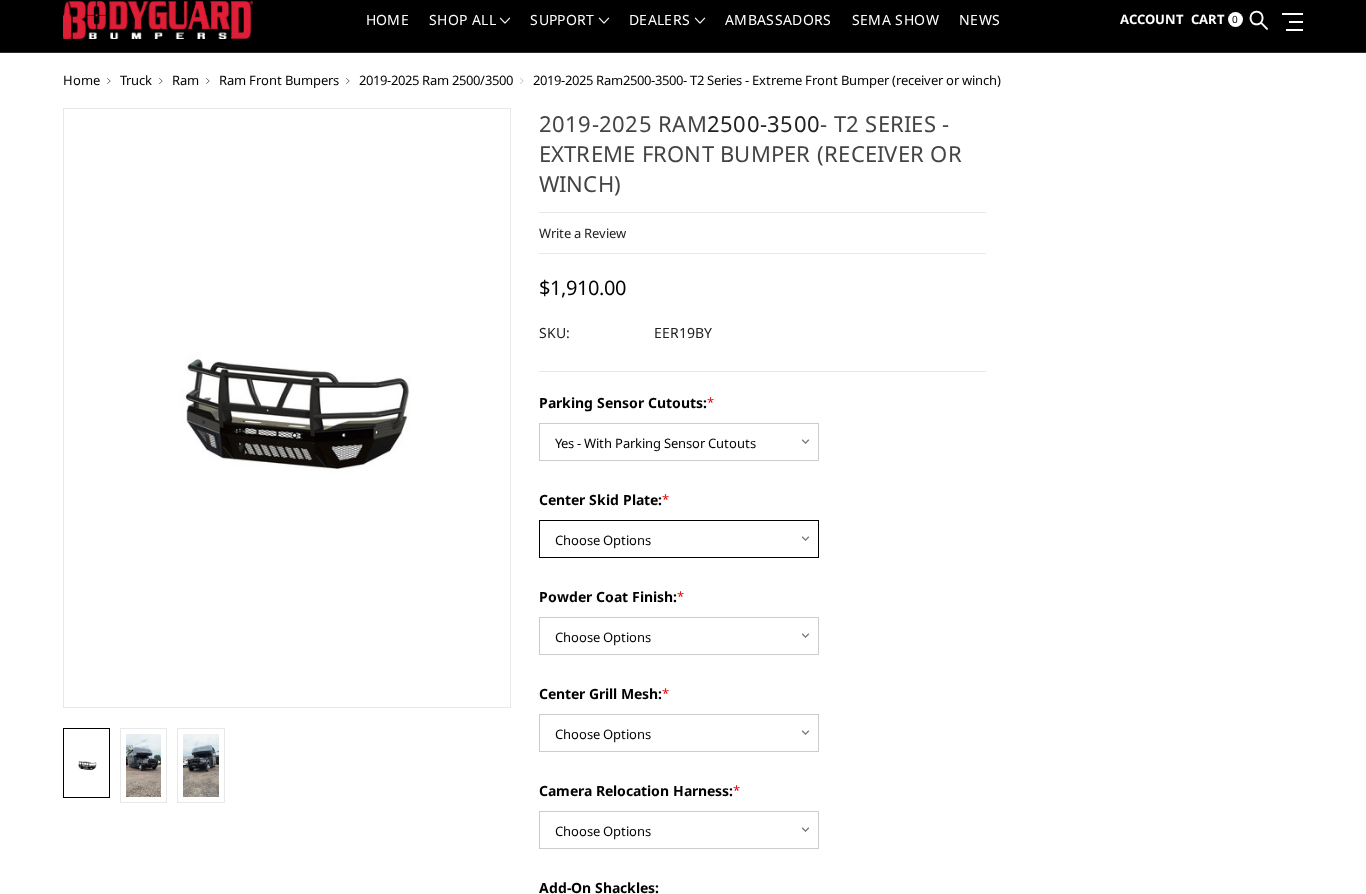 click on "Choose Options
2" Receiver Tube
Standard Skid Plate (included)
Winch Mount Skid Plate" at bounding box center [679, 539] 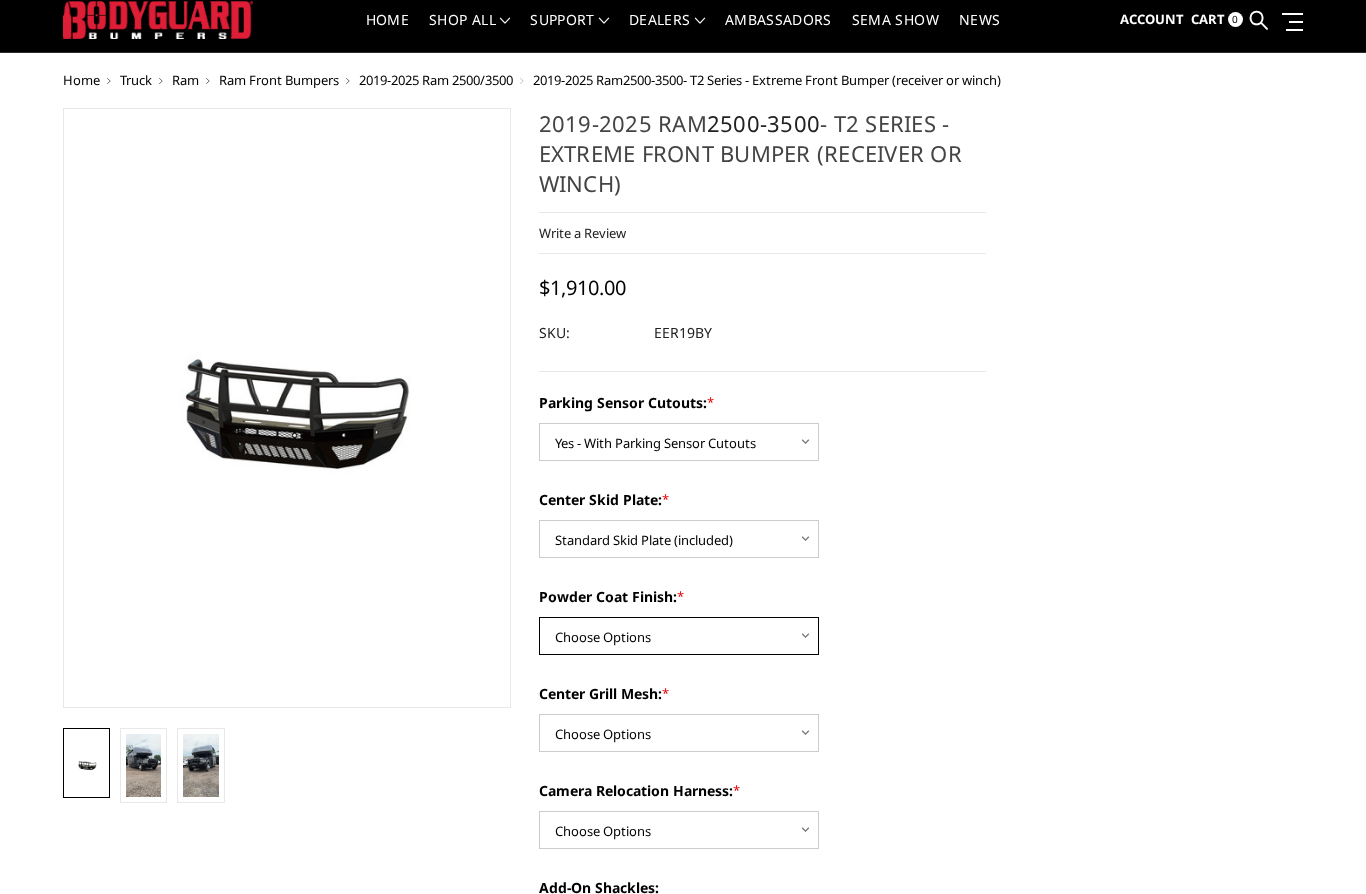 click on "Choose Options
Bare Metal
Gloss Black Powder Coat
Textured Black Powder Coat" at bounding box center (679, 636) 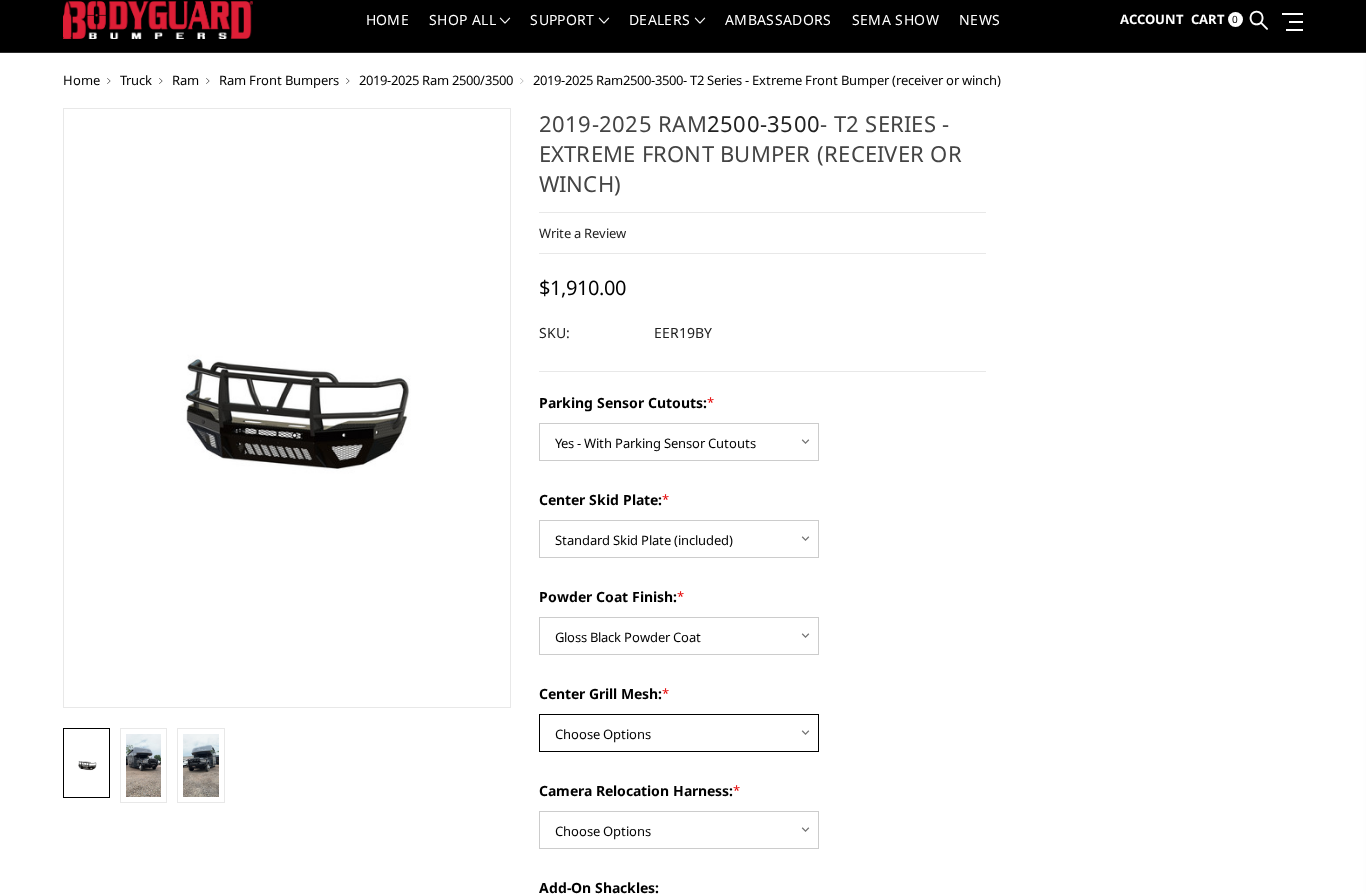 click on "Choose Options
With expanded metal
Without expanded metal" at bounding box center (679, 733) 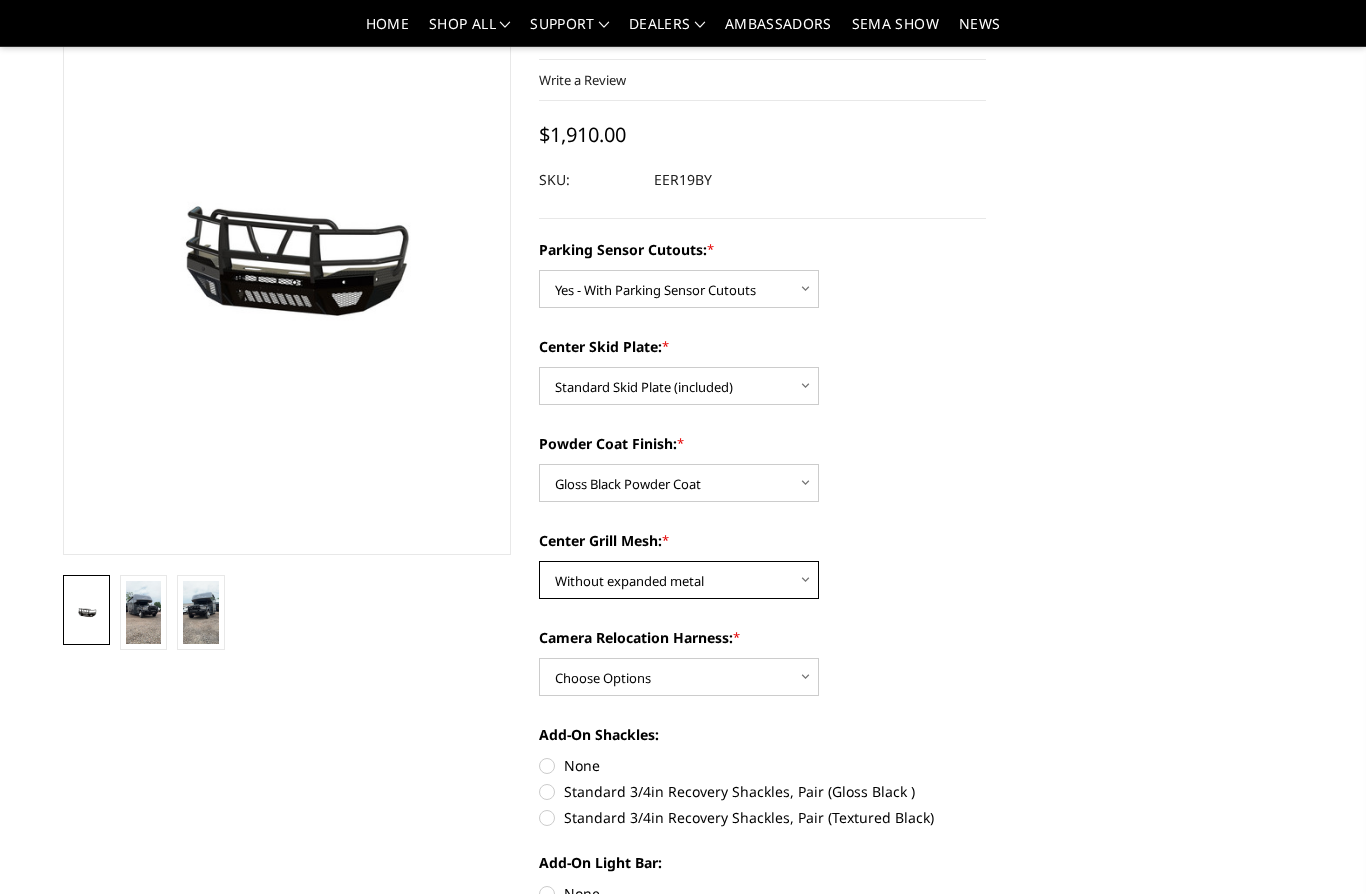 scroll, scrollTop: 145, scrollLeft: 0, axis: vertical 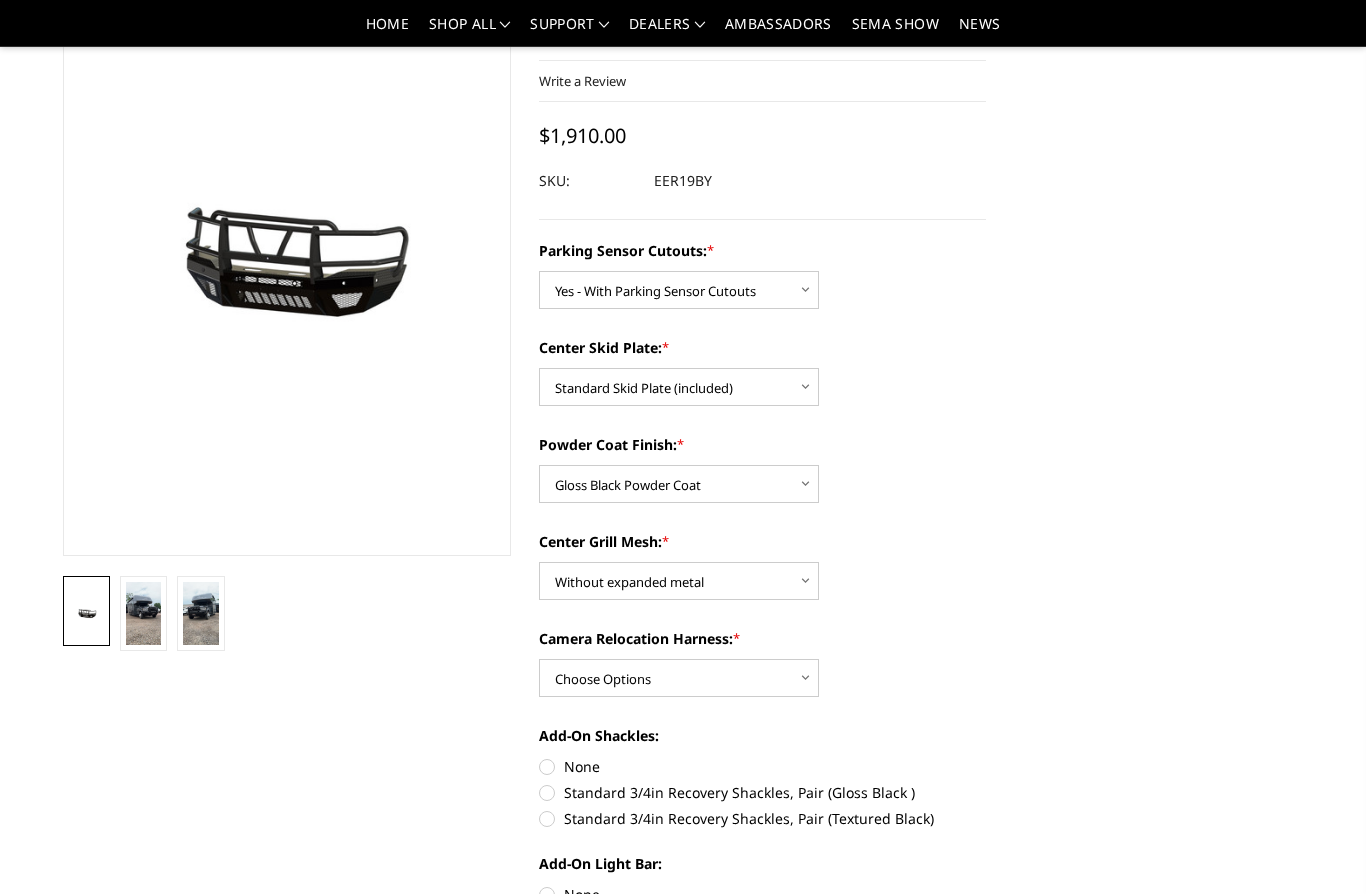 click at bounding box center [200, 613] 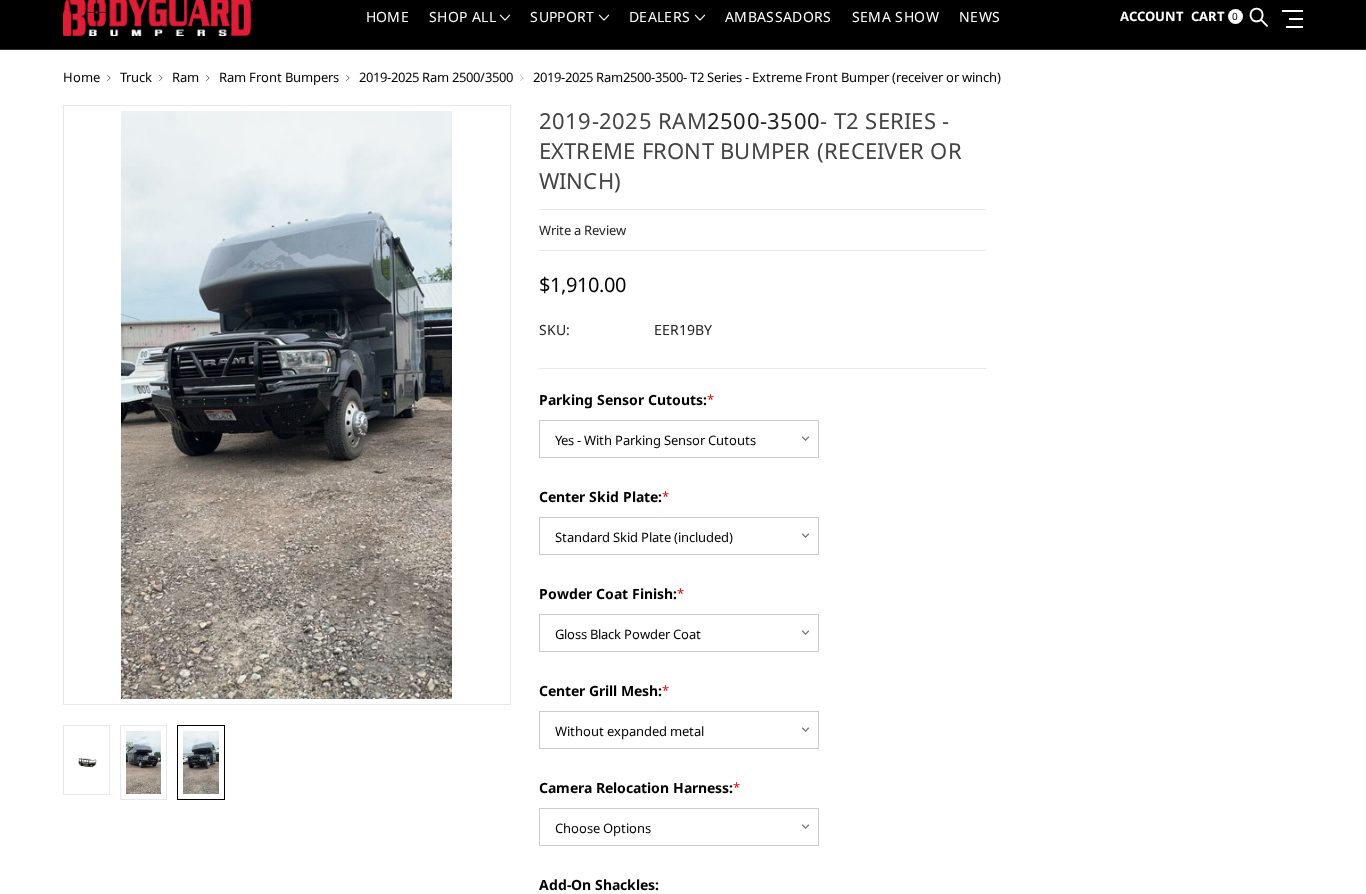 scroll, scrollTop: 0, scrollLeft: 0, axis: both 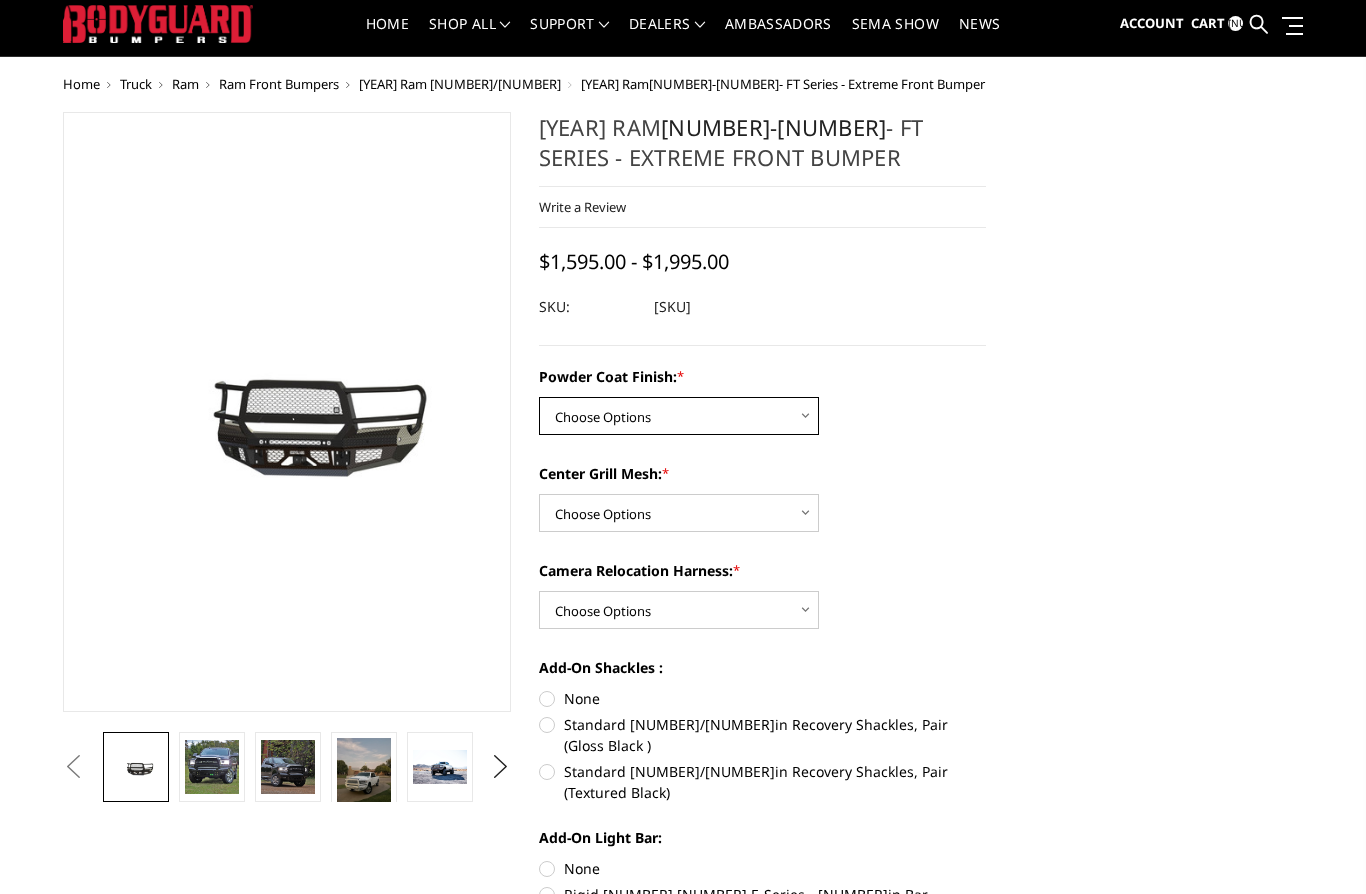 click on "Choose Options
Bare Metal
Gloss Black Powder Coat
Textured Black Powder Coat" at bounding box center [679, 416] 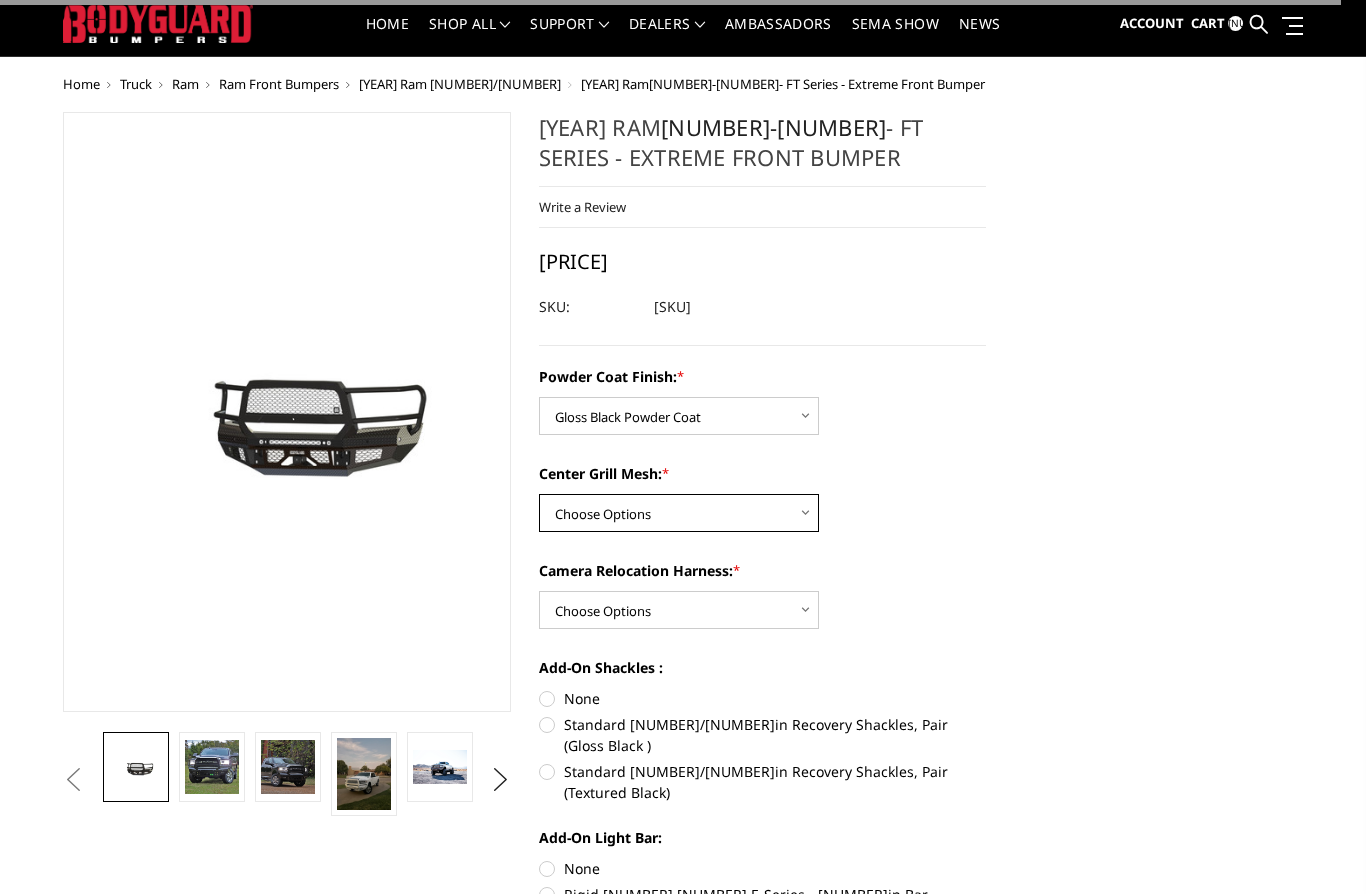 click on "Choose Options
WITH Expanded Metal in Center Grill
WITHOUT Expanded Metal in Center Grill" at bounding box center (679, 513) 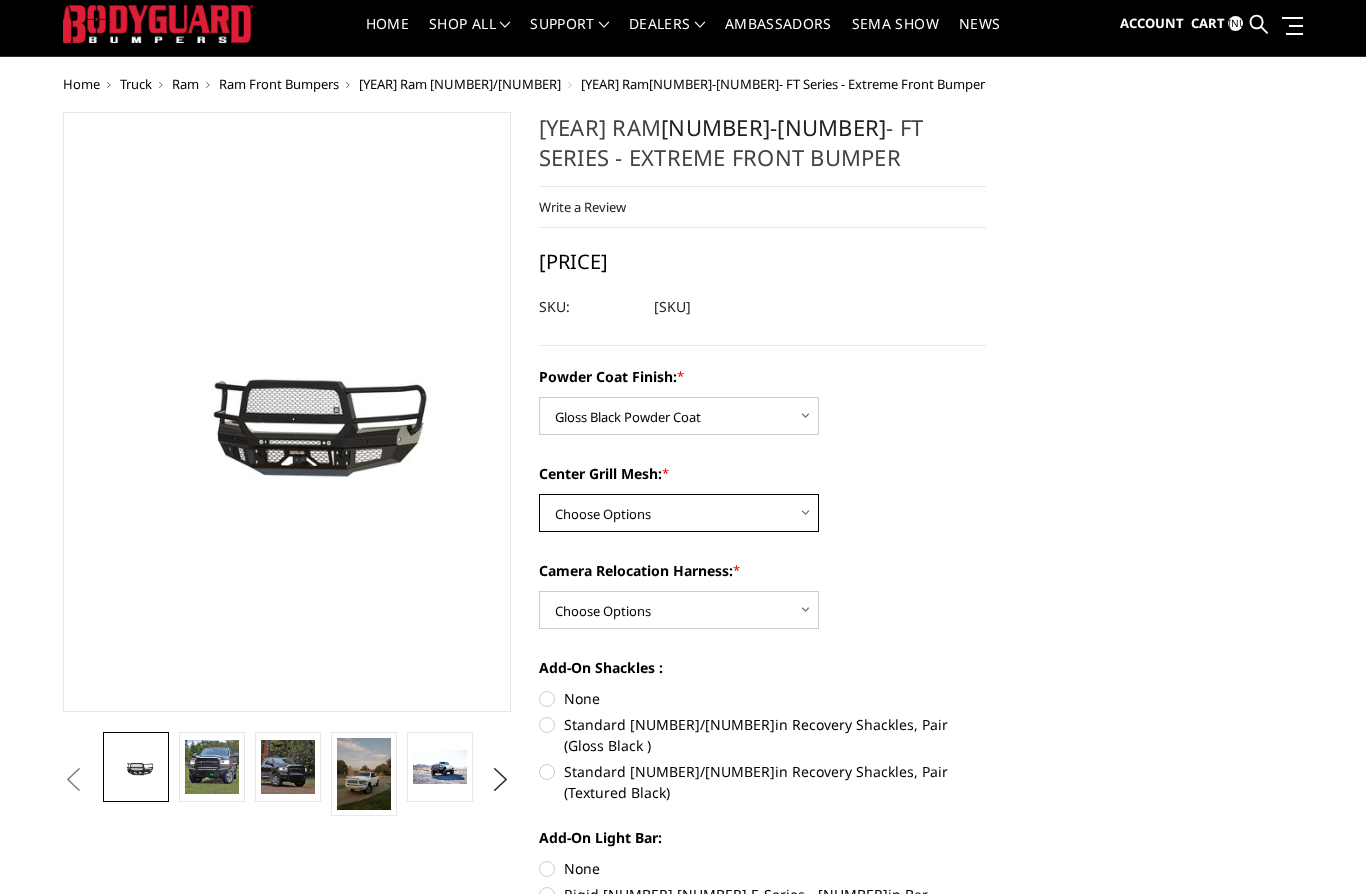 select on "3218" 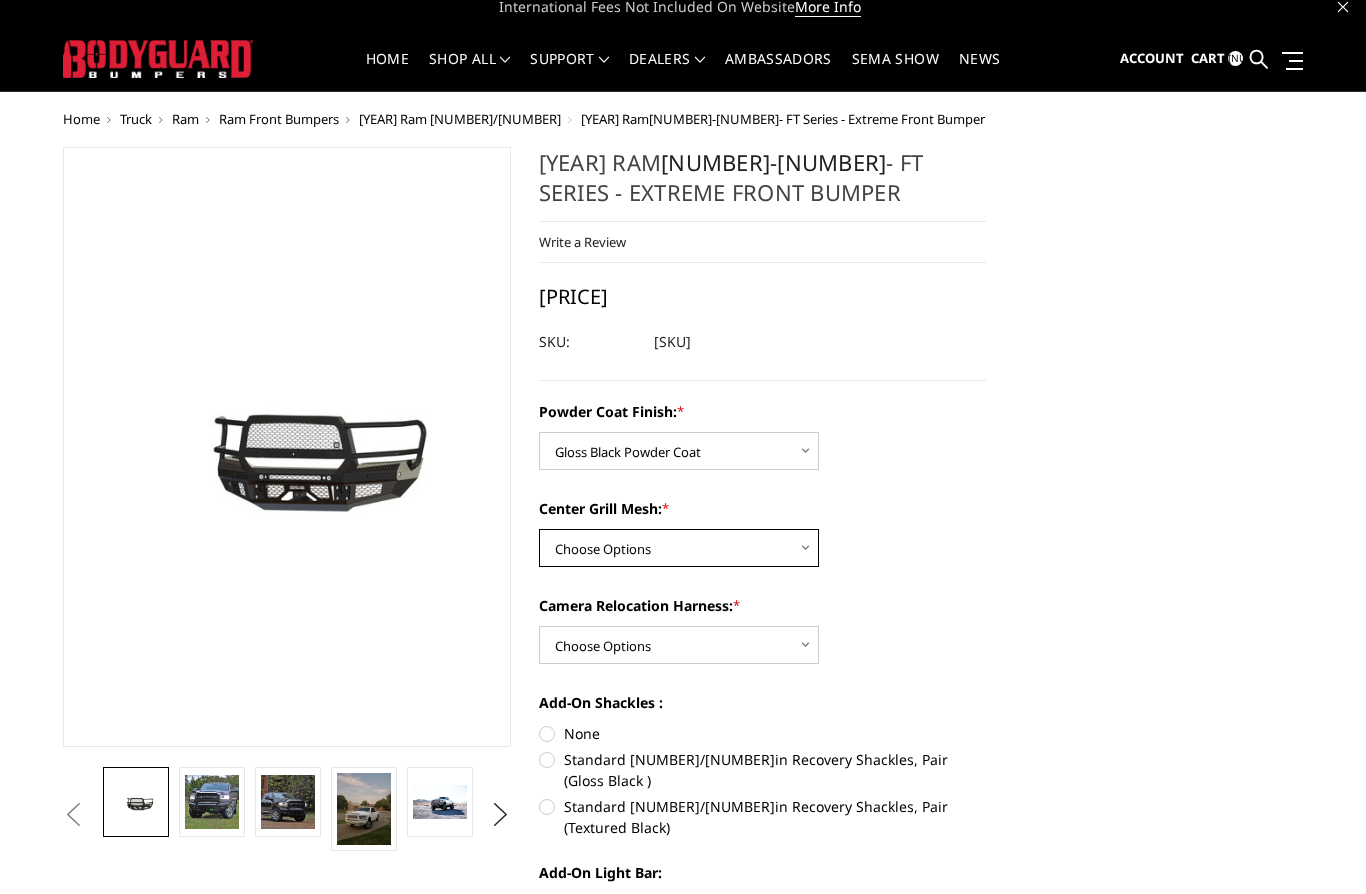 scroll, scrollTop: 0, scrollLeft: 0, axis: both 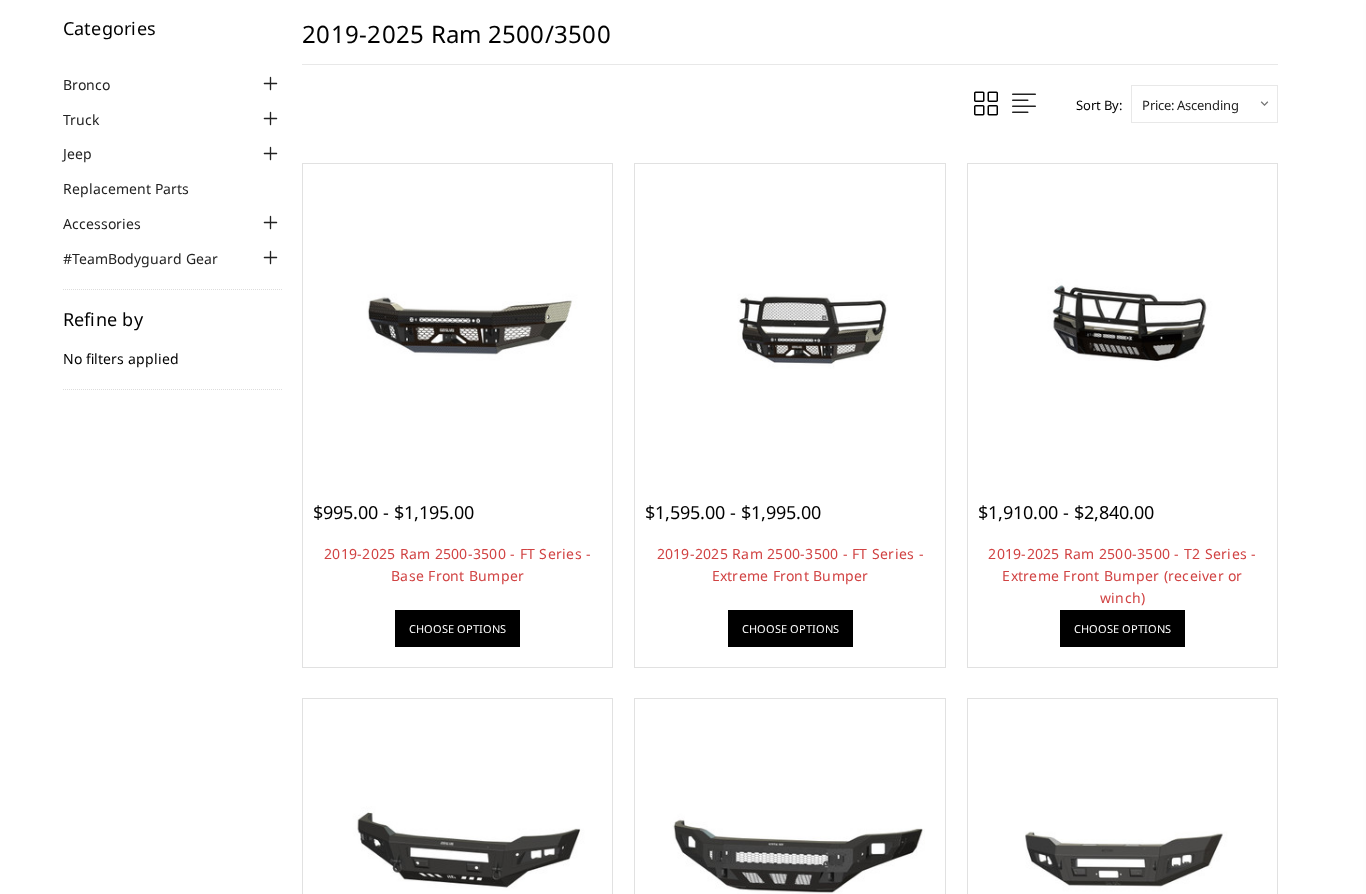 click on "2019-2025 Ram 2500-3500 - T2 Series - Extreme Front Bumper (receiver or winch)" at bounding box center [1122, 575] 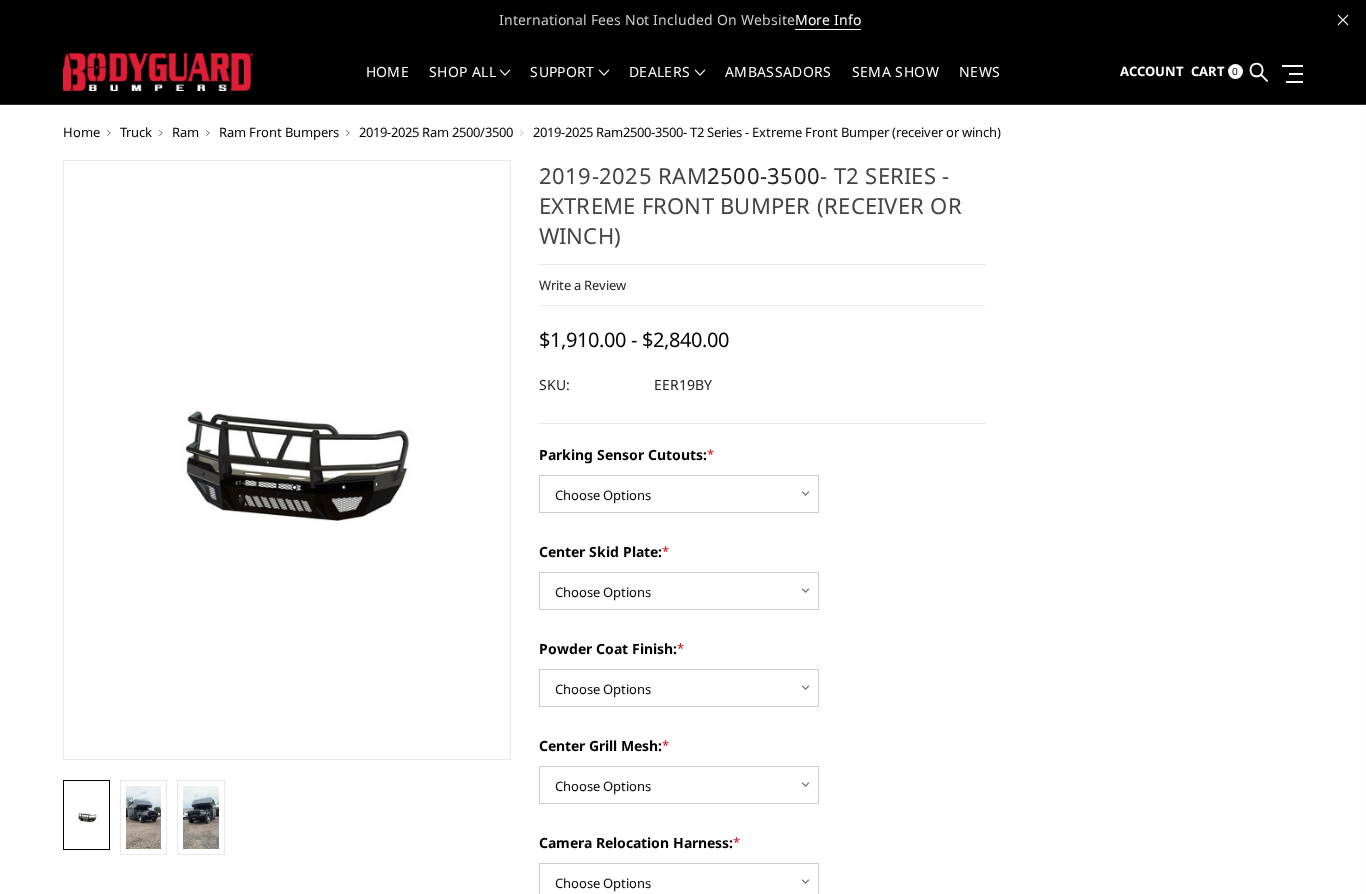 scroll, scrollTop: 0, scrollLeft: 0, axis: both 